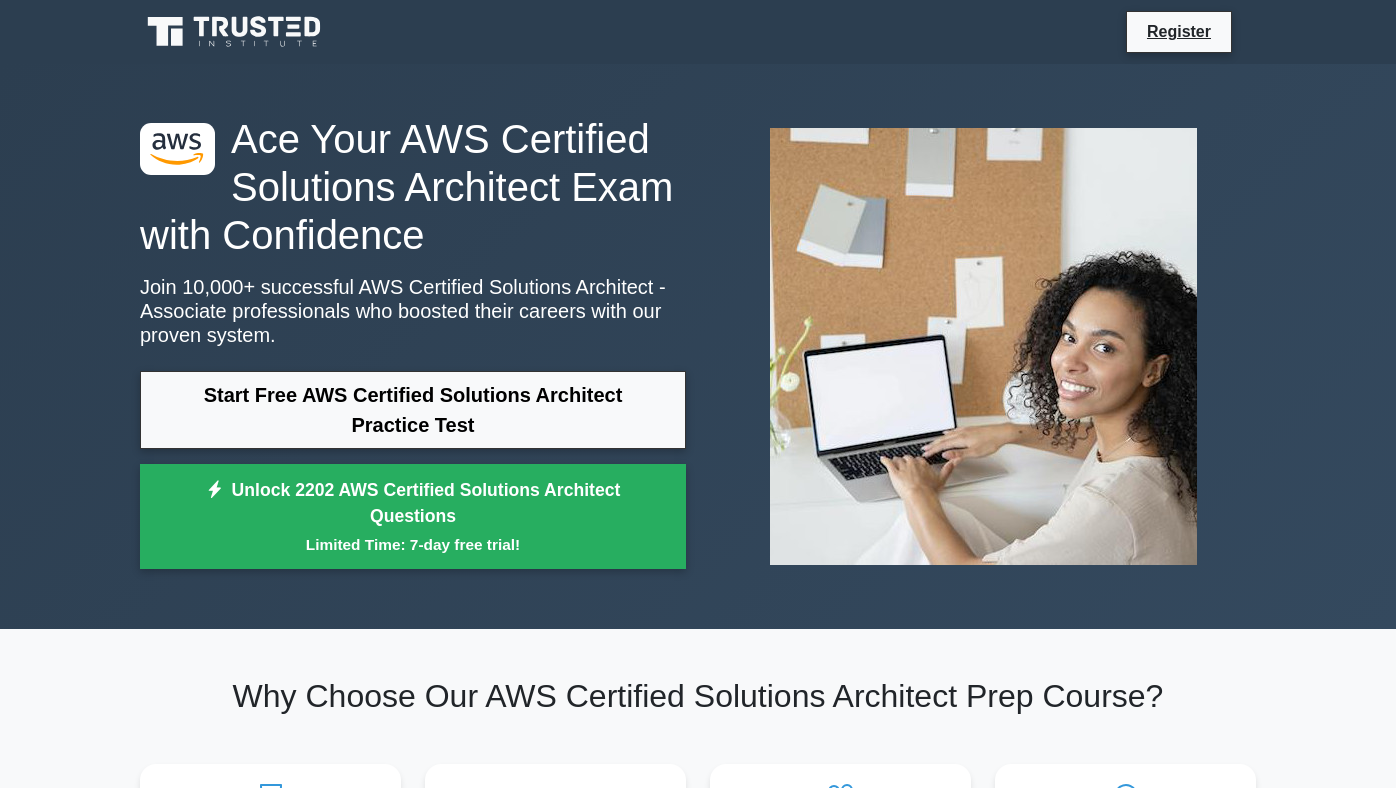 scroll, scrollTop: 776, scrollLeft: 0, axis: vertical 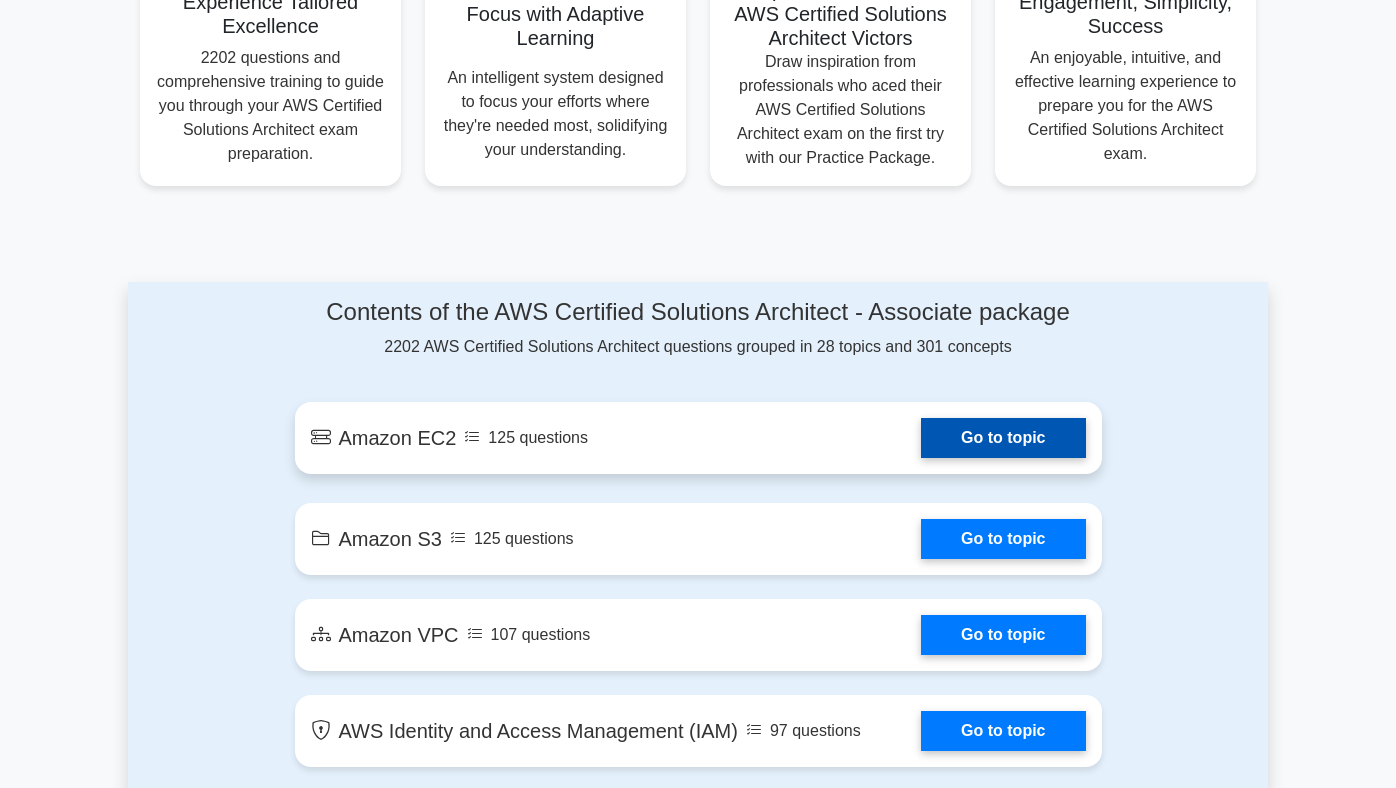 click on "Go to topic" at bounding box center [1003, 438] 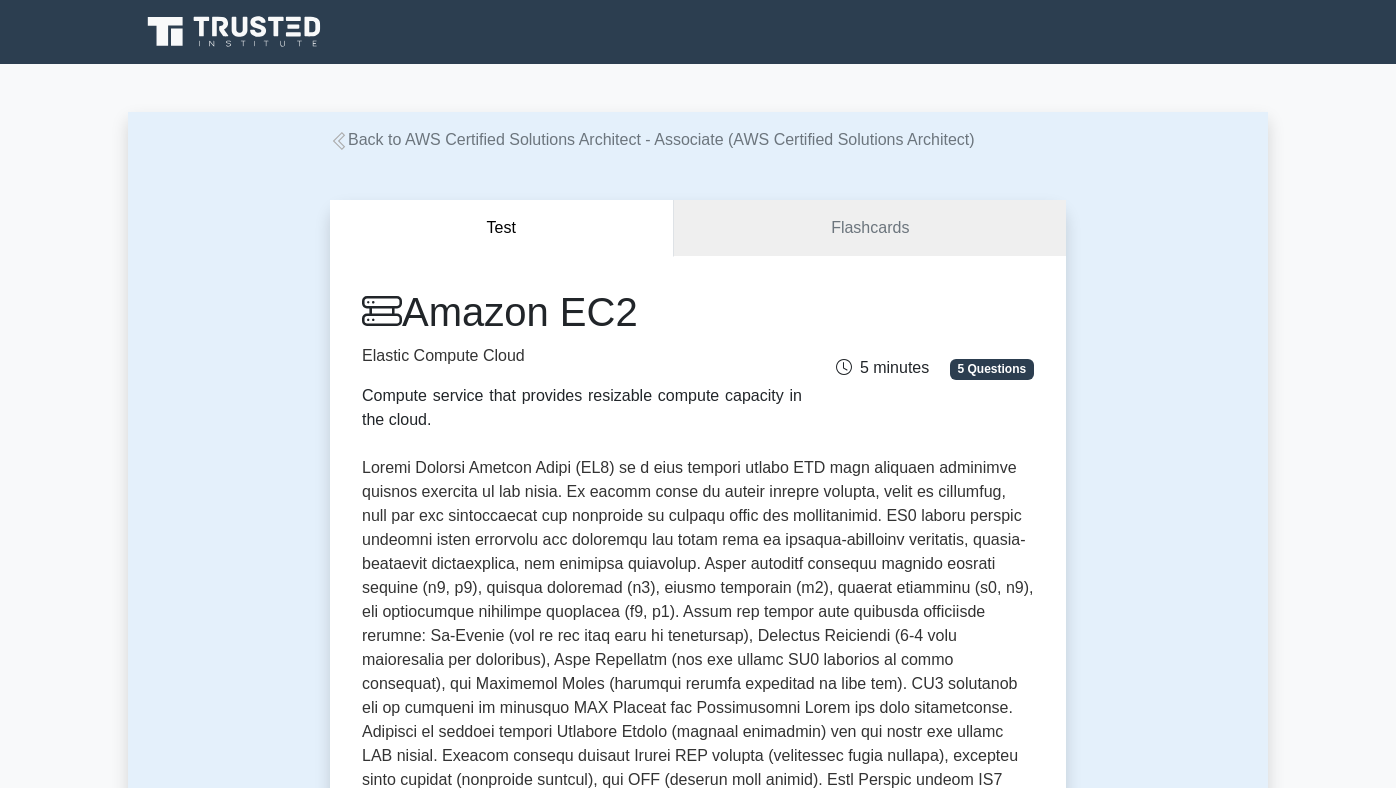 scroll, scrollTop: 0, scrollLeft: 0, axis: both 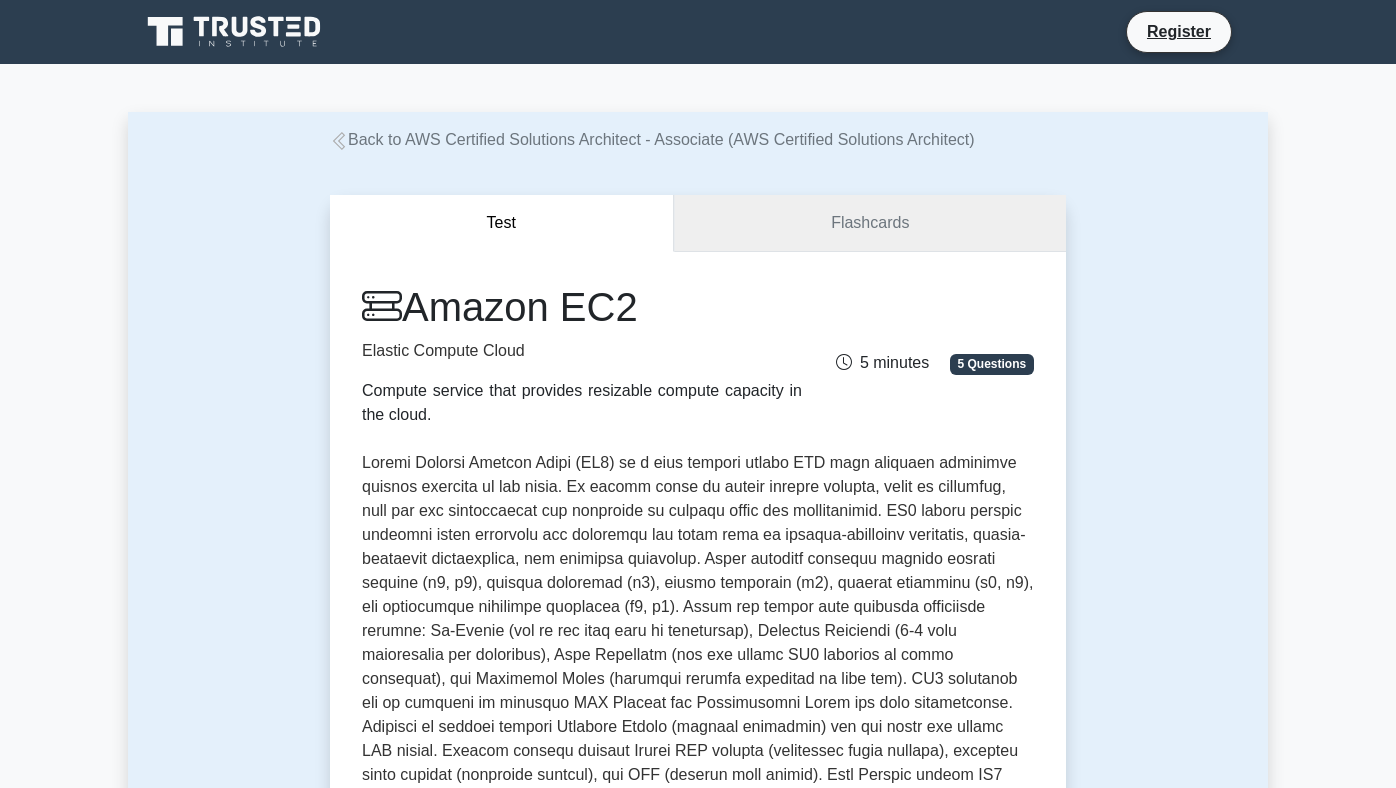 click on "Flashcards" at bounding box center (870, 223) 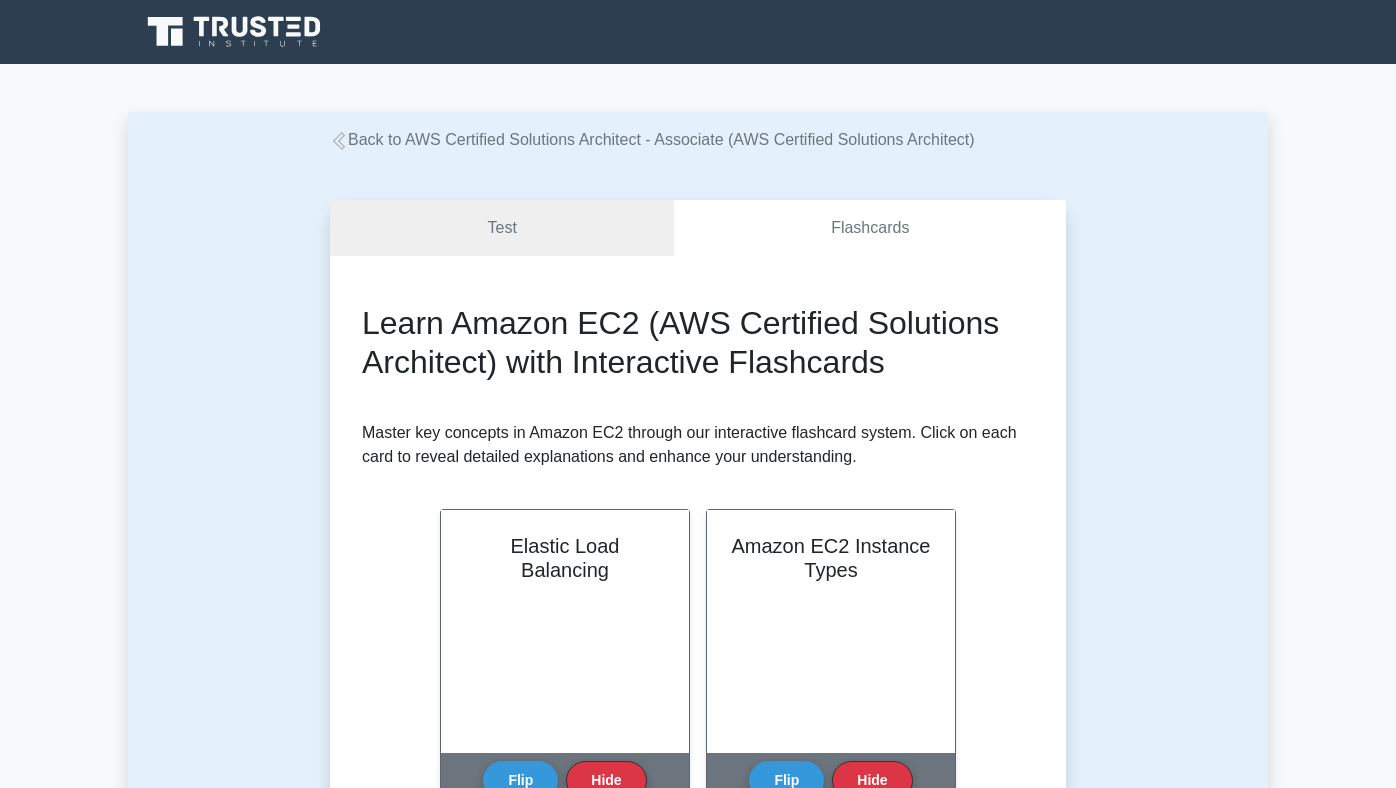 scroll, scrollTop: 0, scrollLeft: 0, axis: both 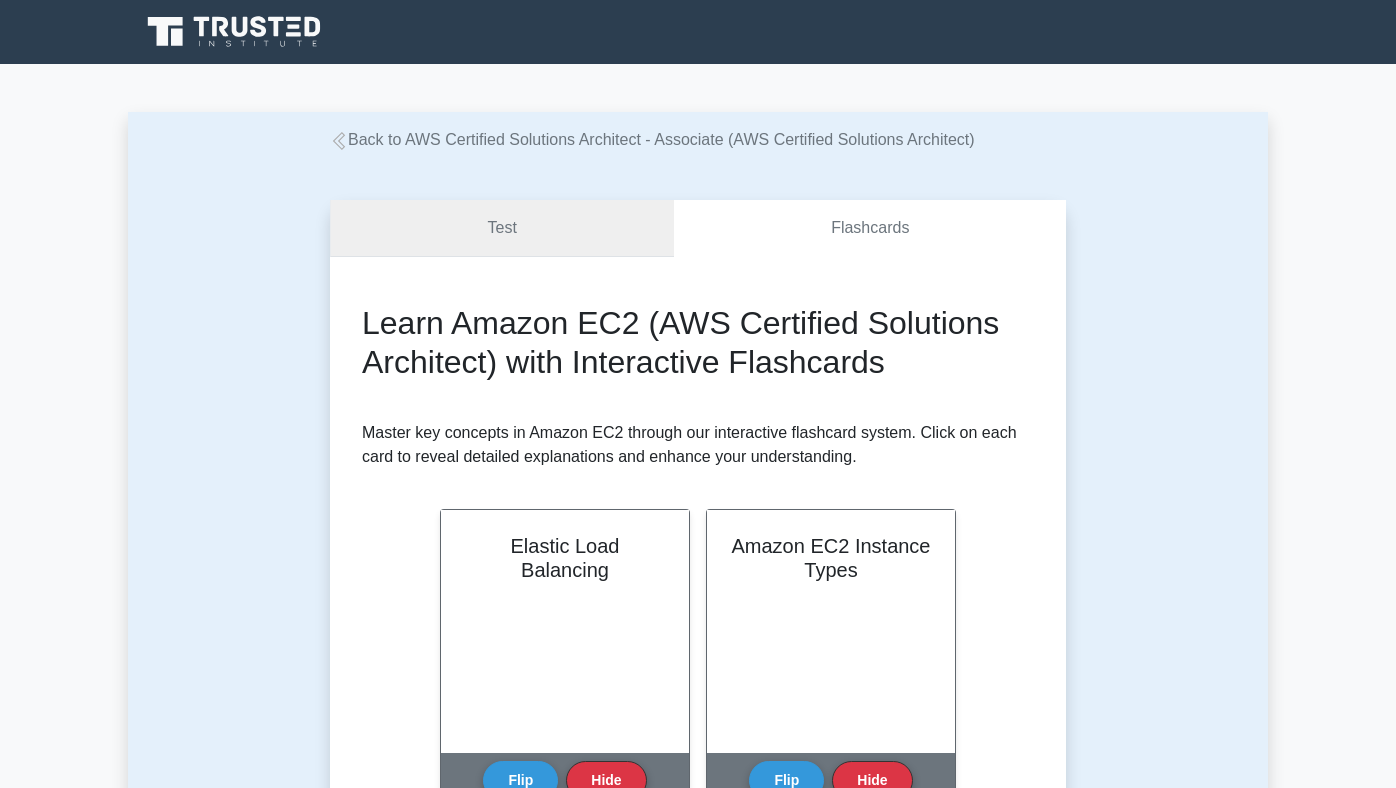 click on "Test" at bounding box center (502, 228) 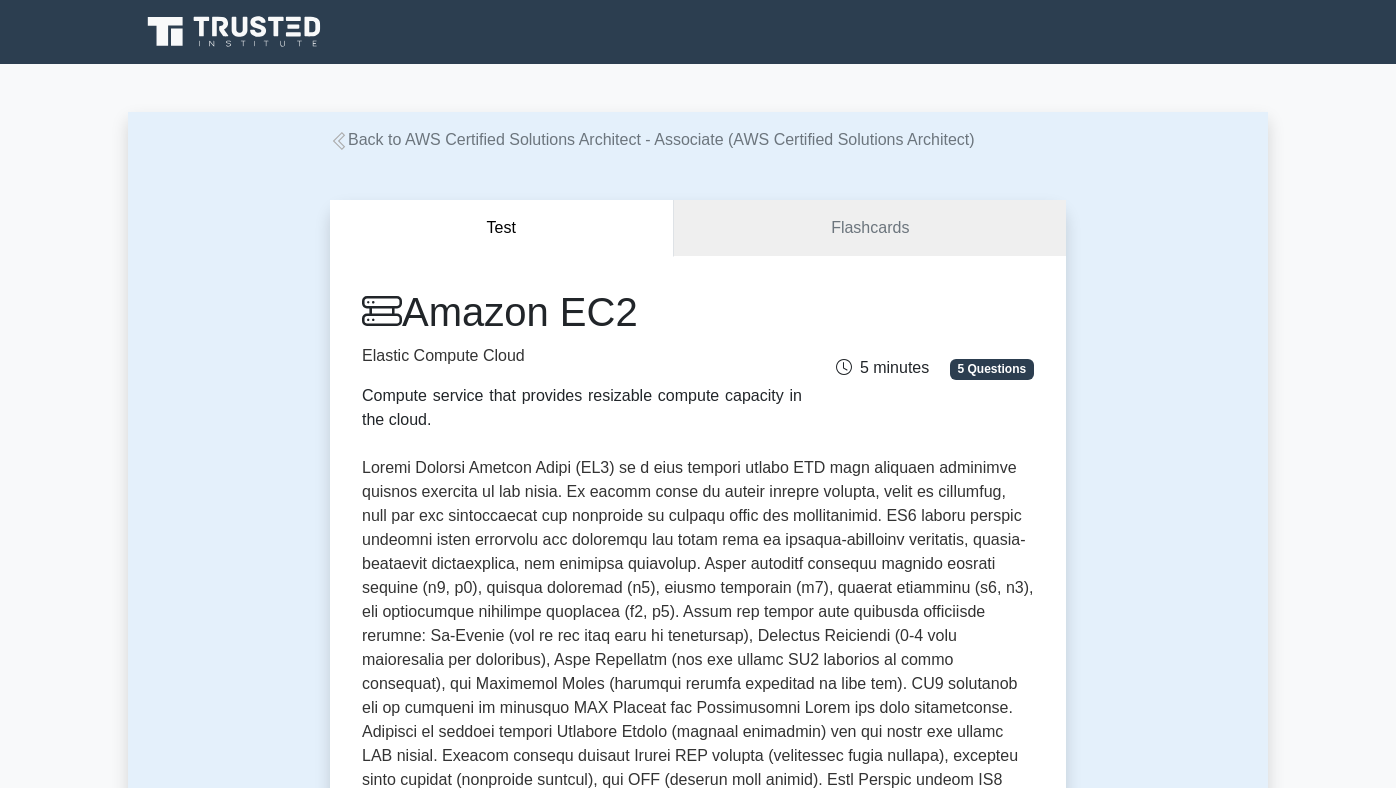 scroll, scrollTop: 0, scrollLeft: 0, axis: both 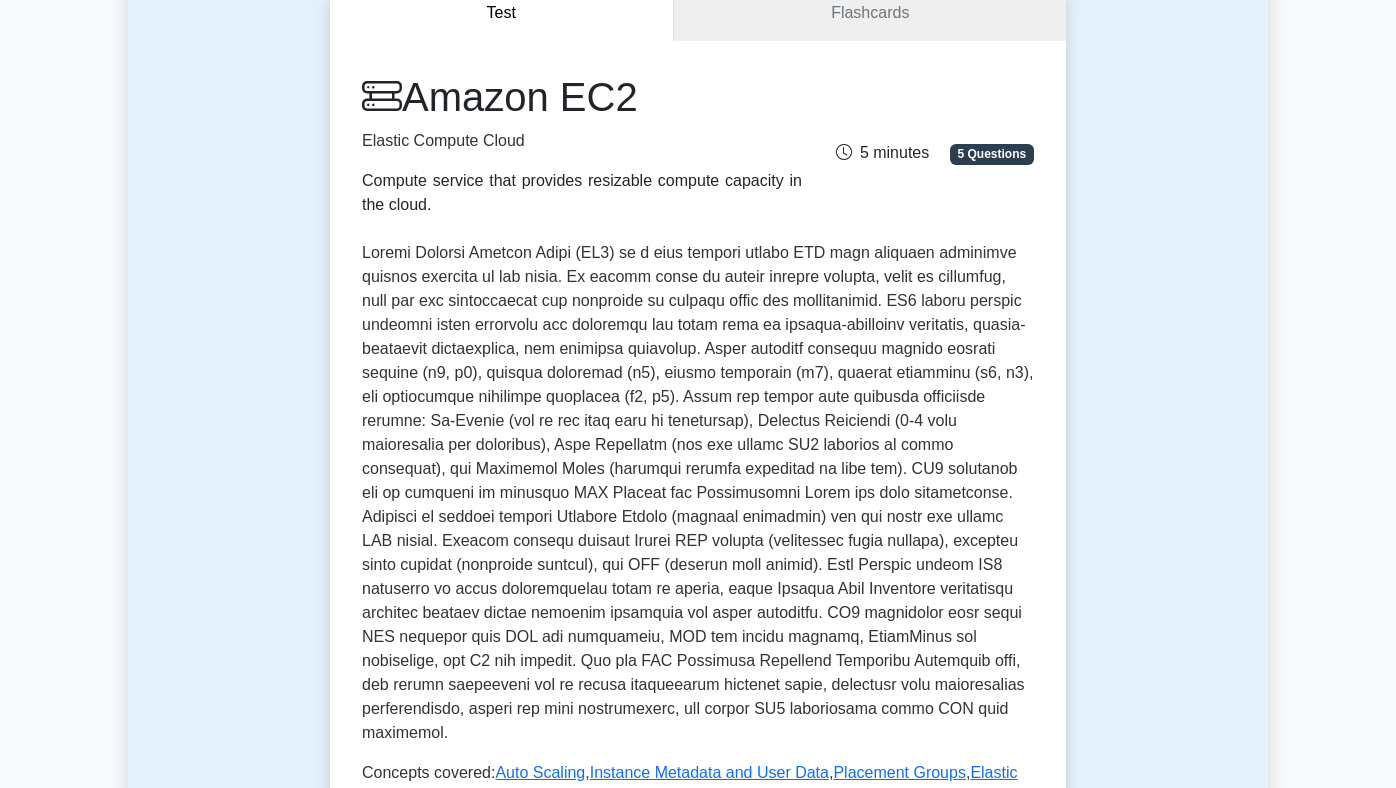 click at bounding box center (698, 493) 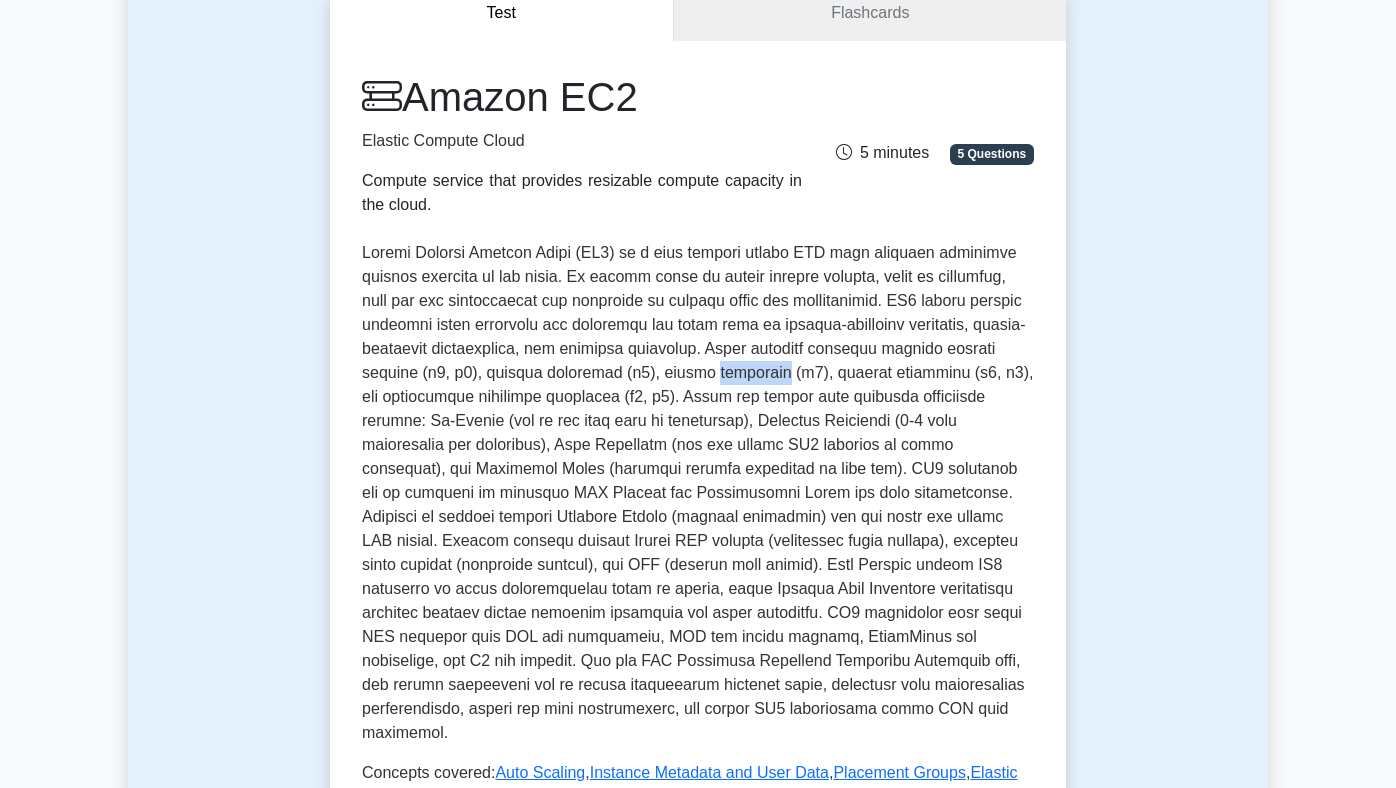 click at bounding box center (698, 493) 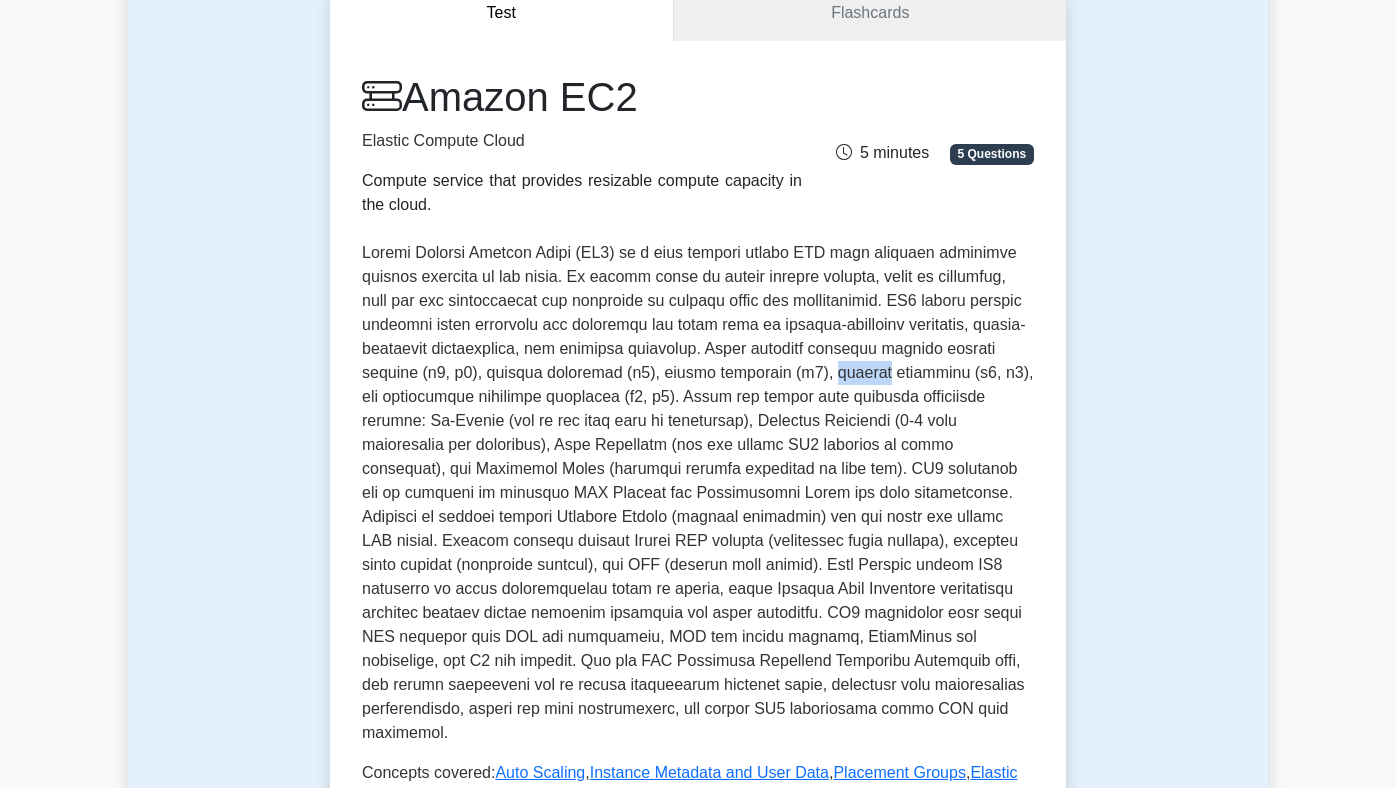 click at bounding box center (698, 493) 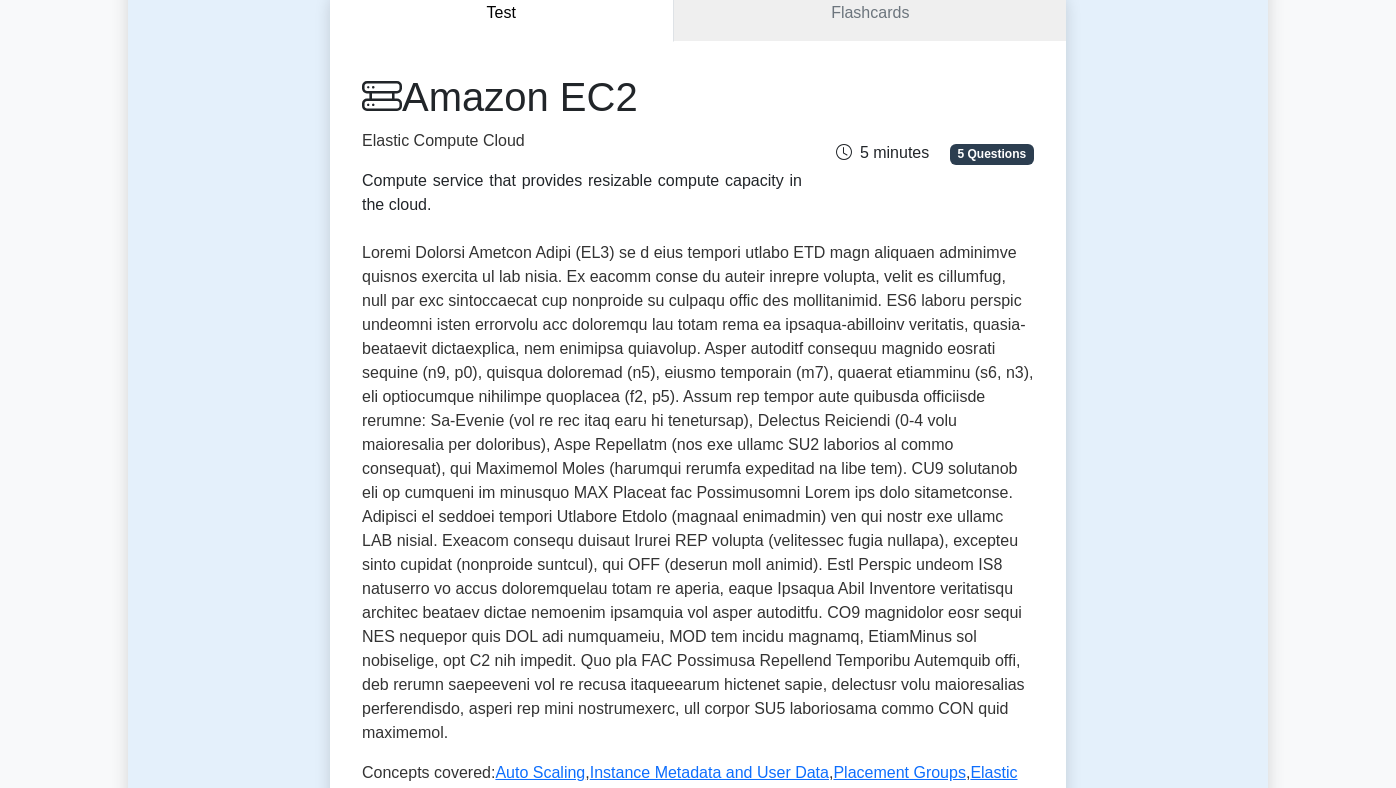 click at bounding box center (698, 493) 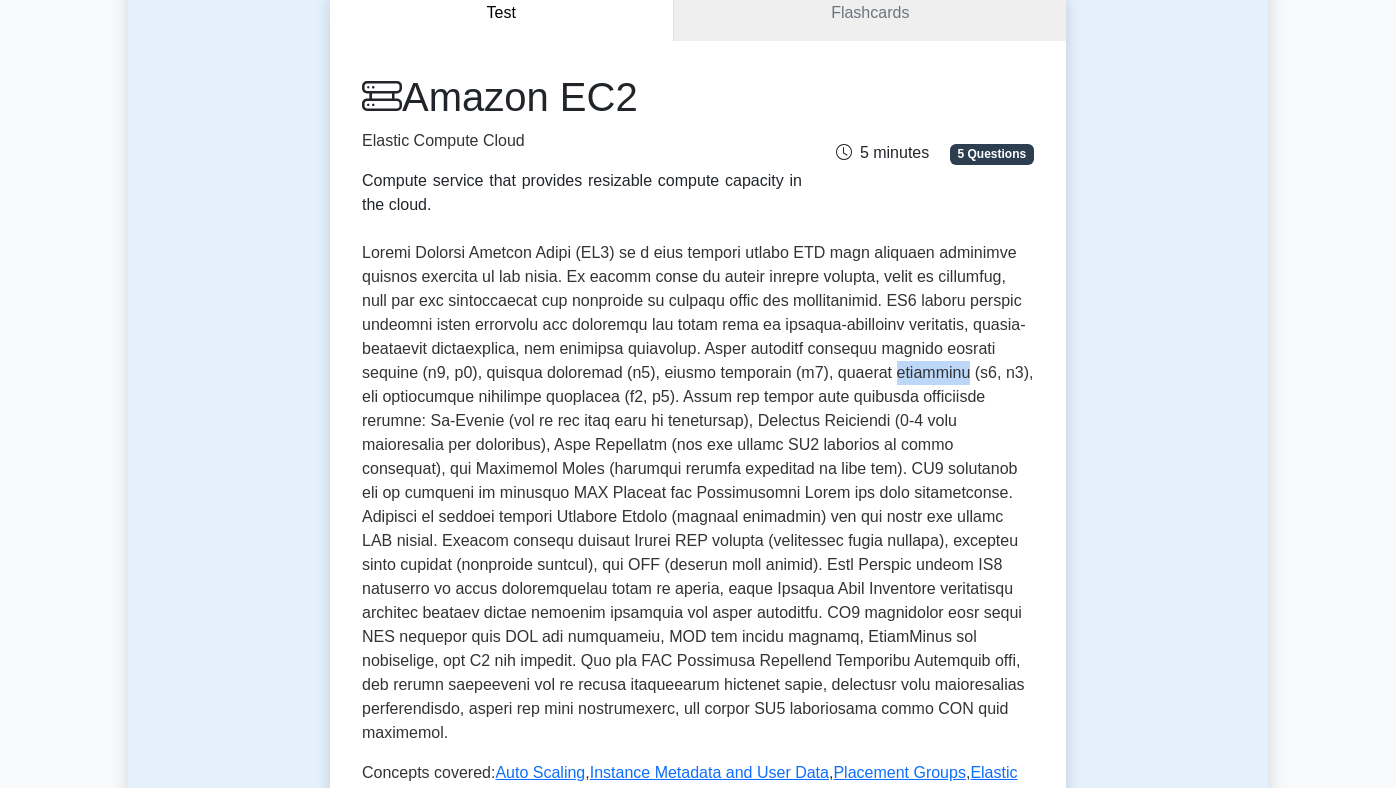 click at bounding box center [698, 493] 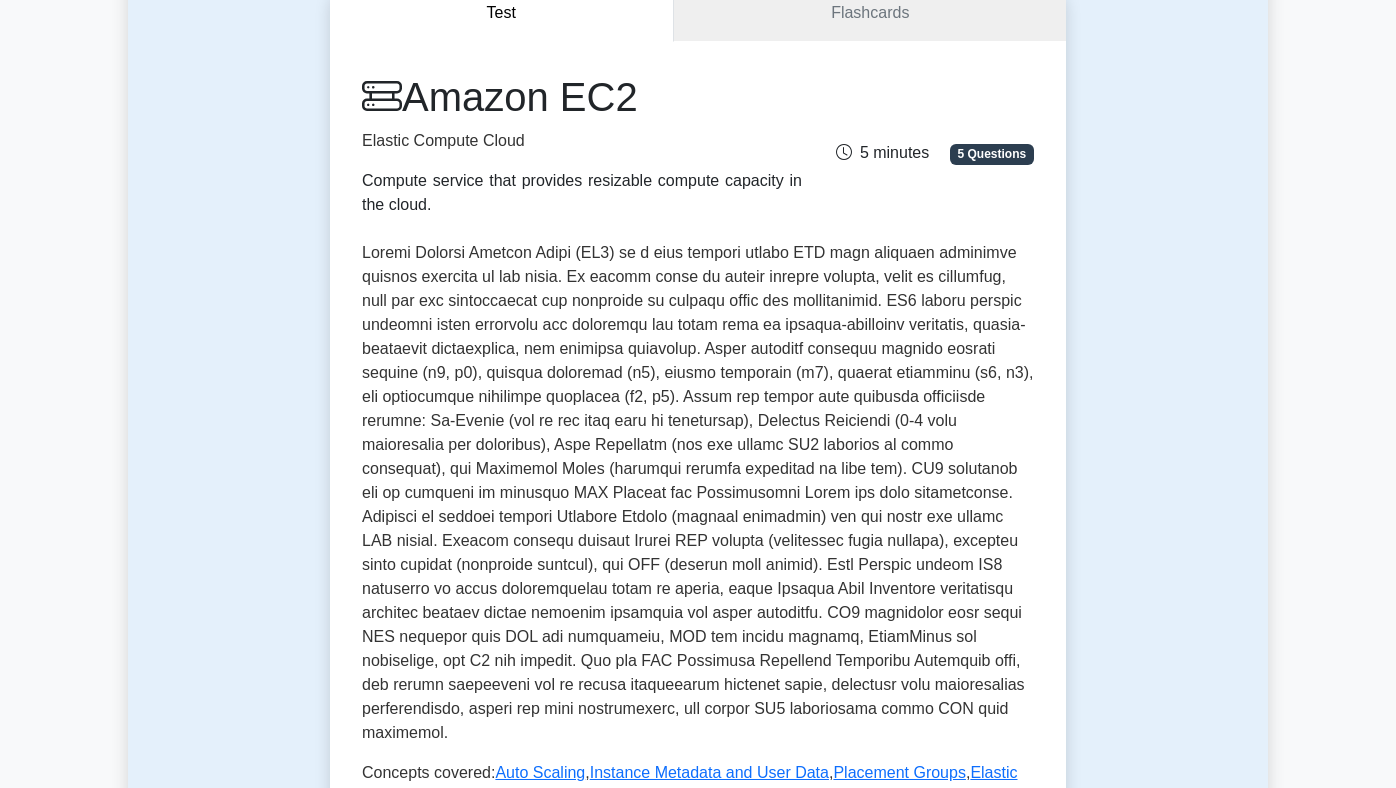 click at bounding box center (698, 493) 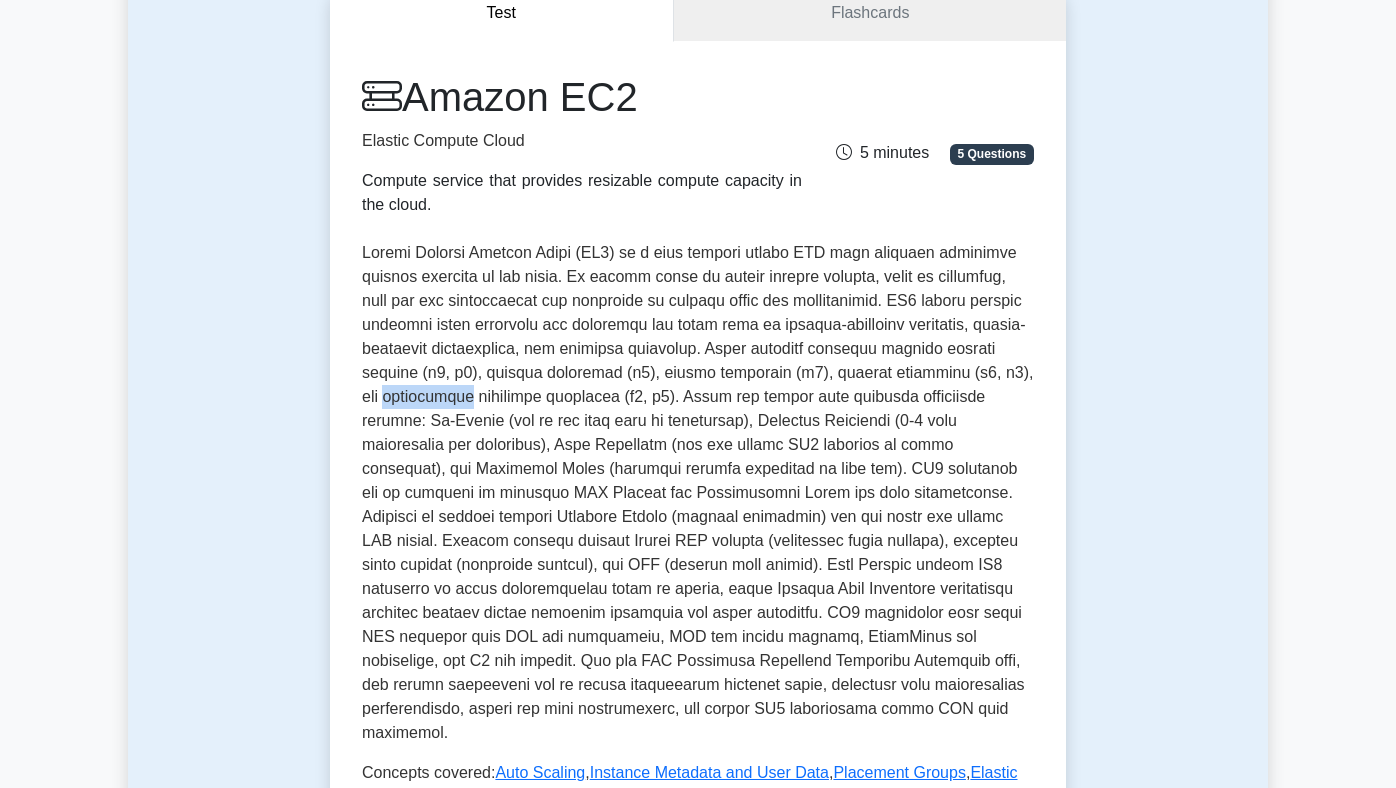 click at bounding box center (698, 493) 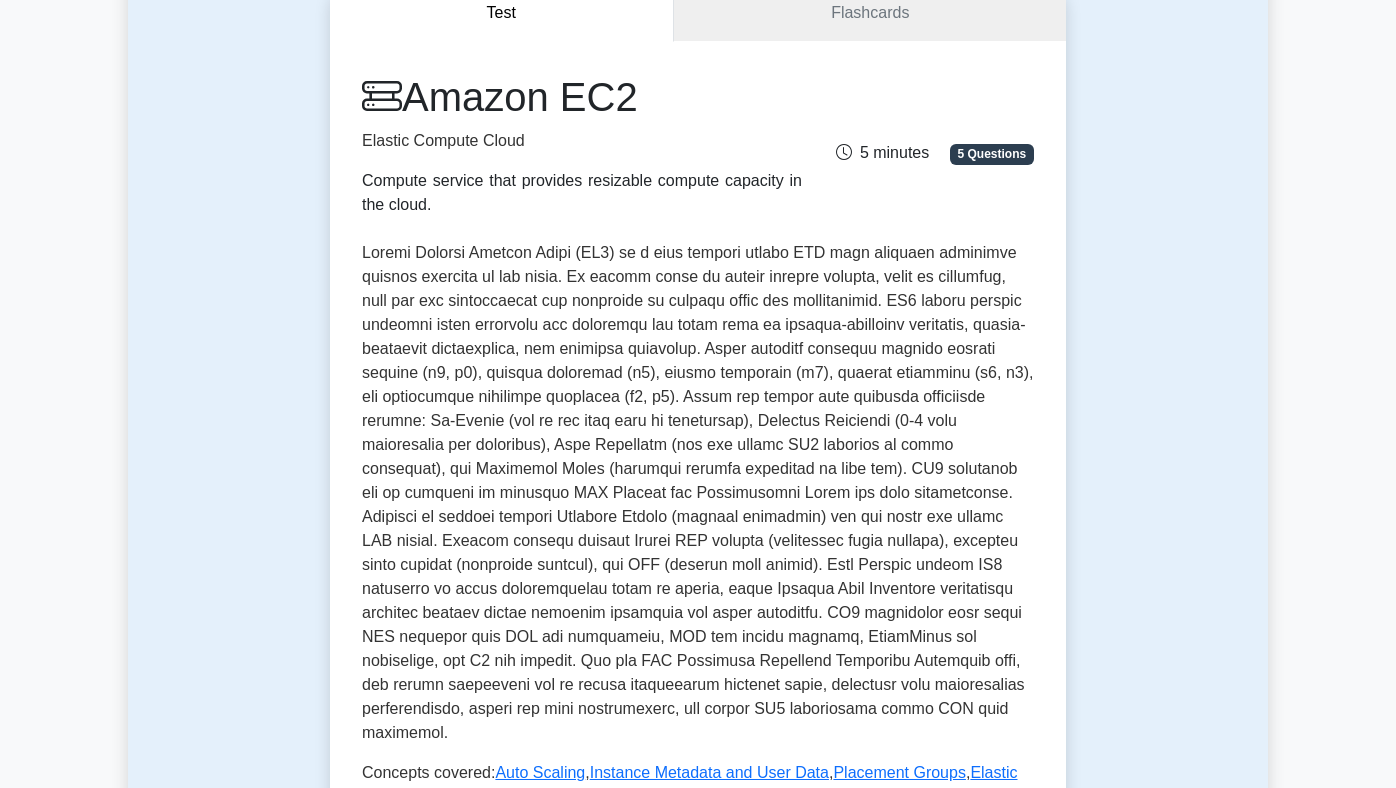 click at bounding box center (698, 493) 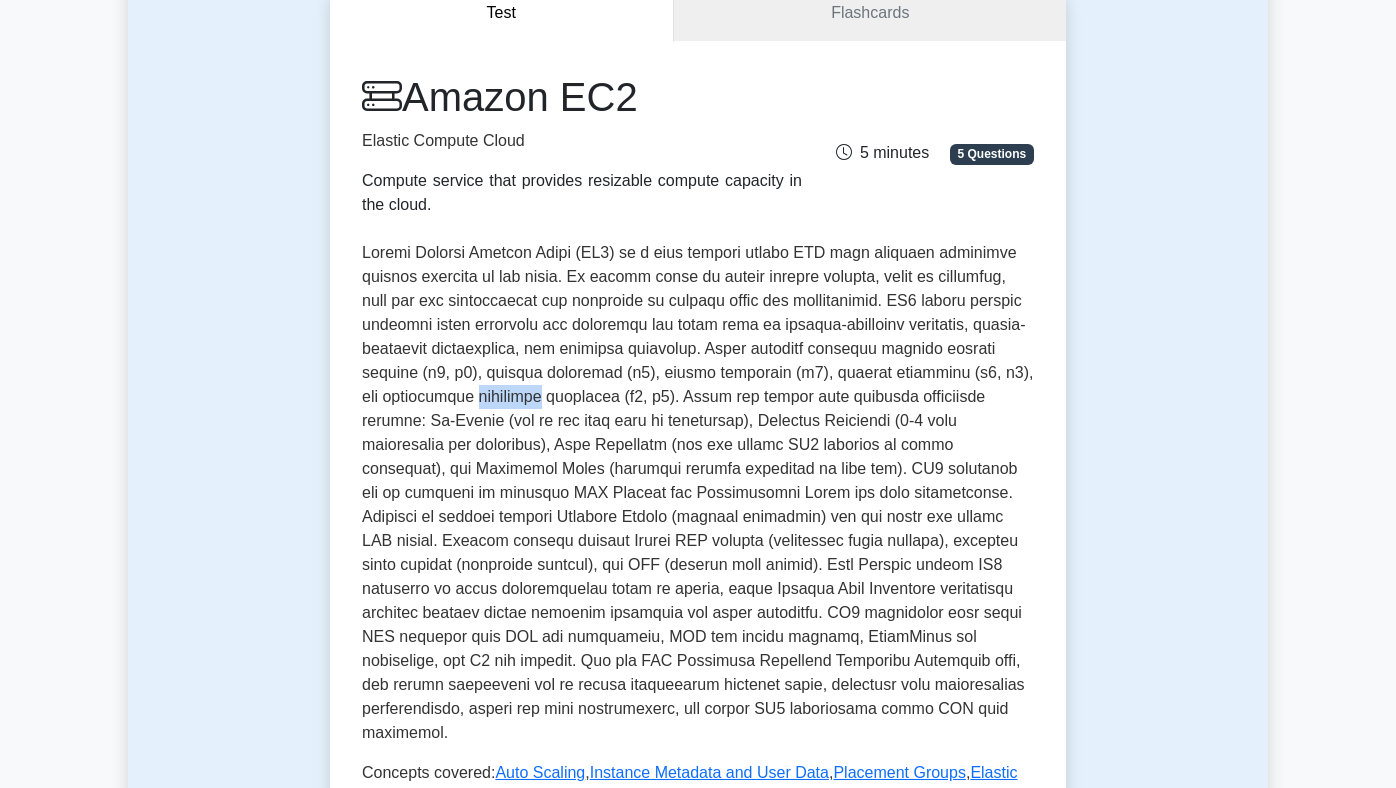 click at bounding box center [698, 493] 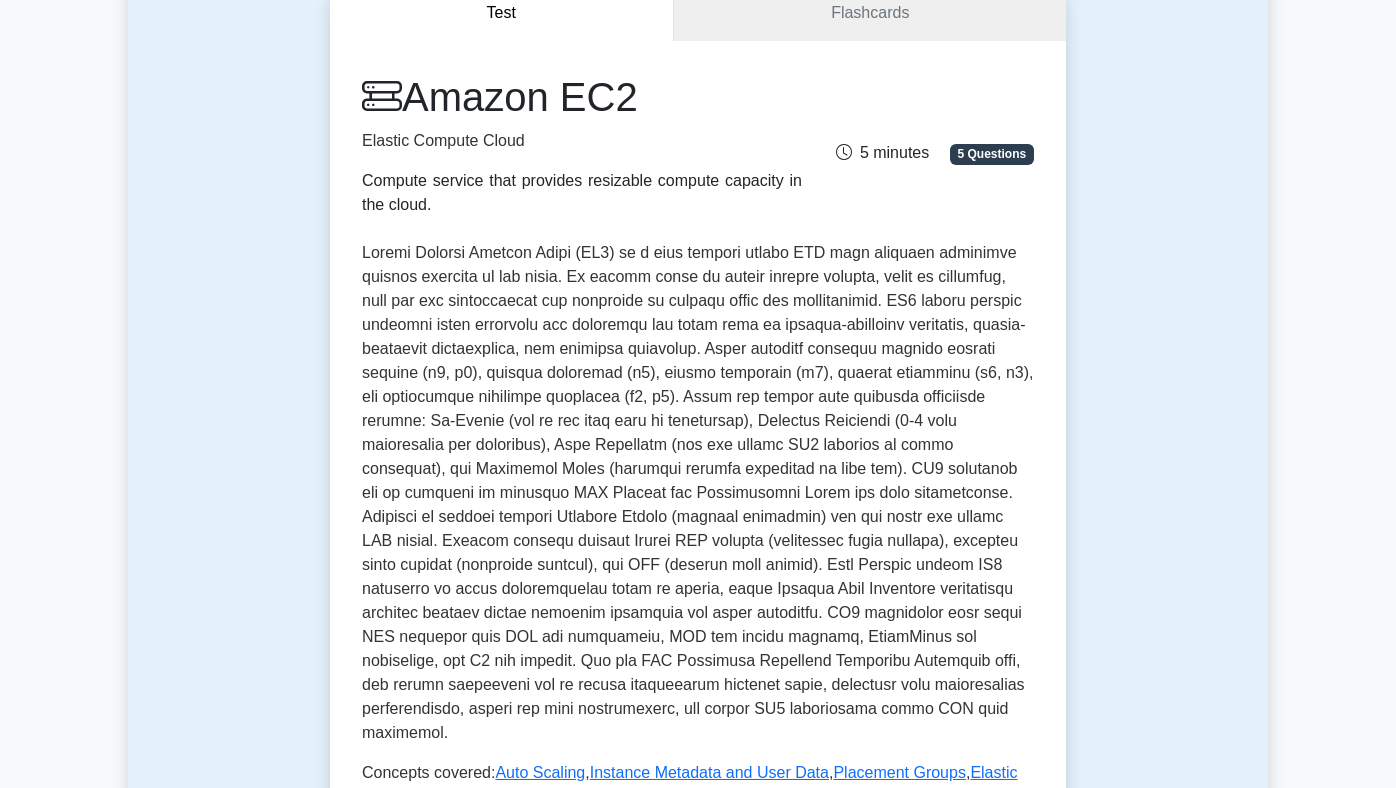 click at bounding box center (698, 493) 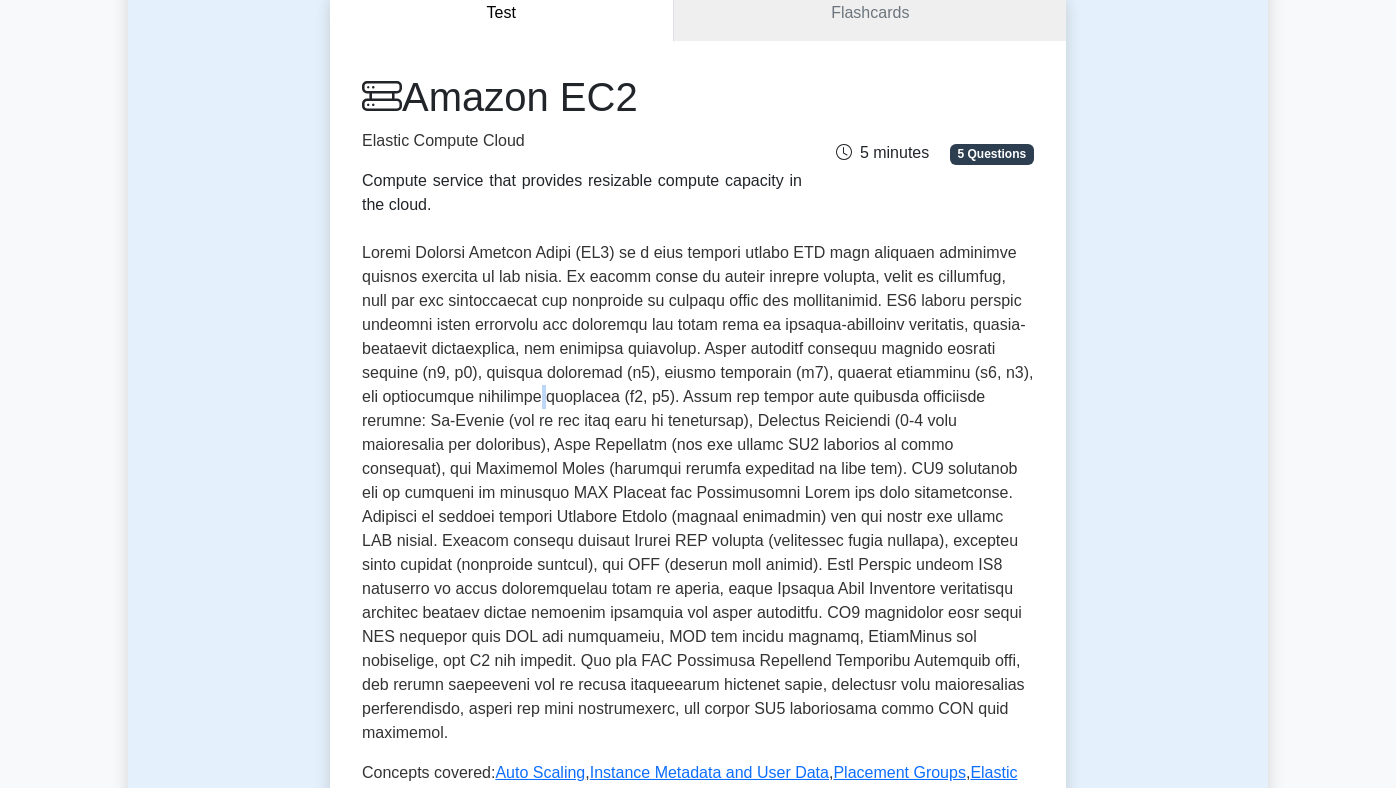 click at bounding box center [698, 493] 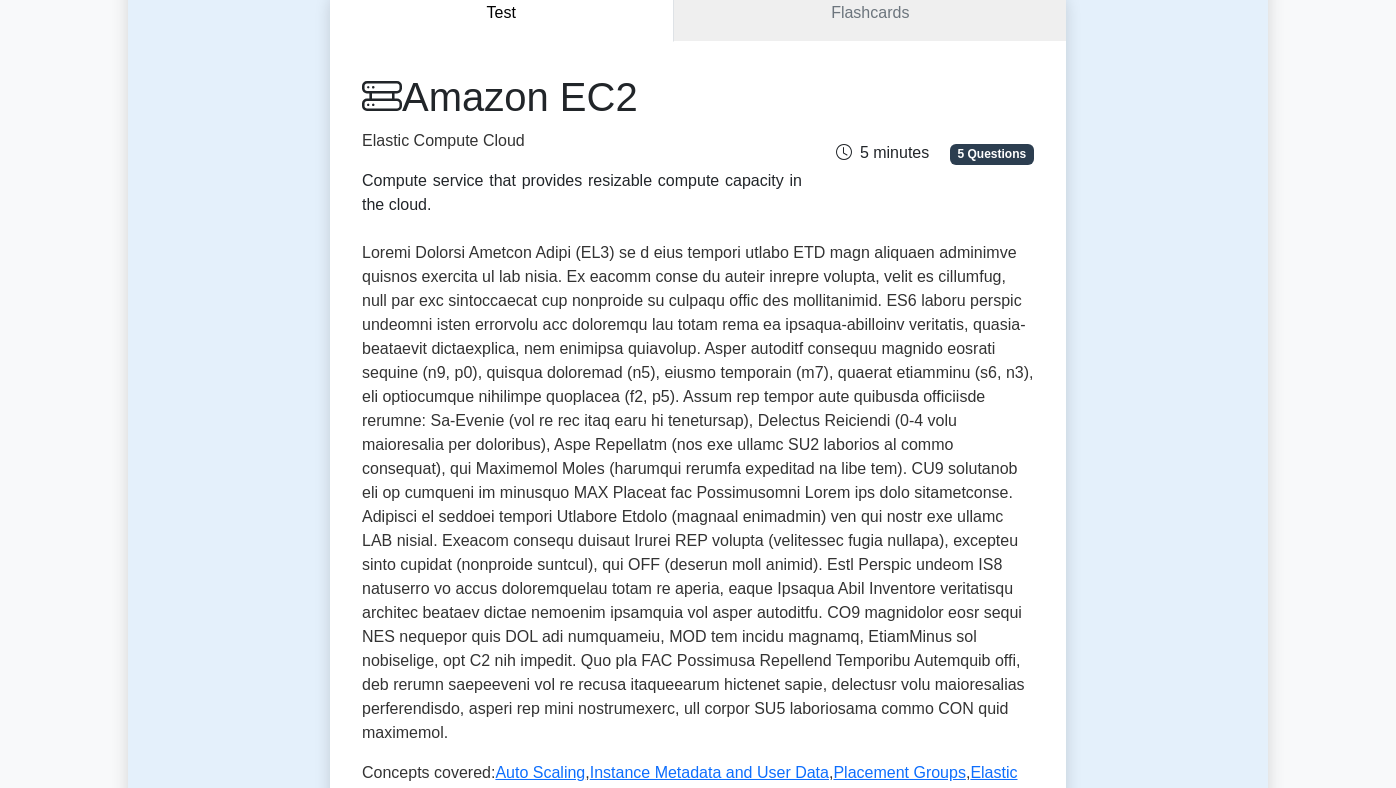 click at bounding box center [698, 493] 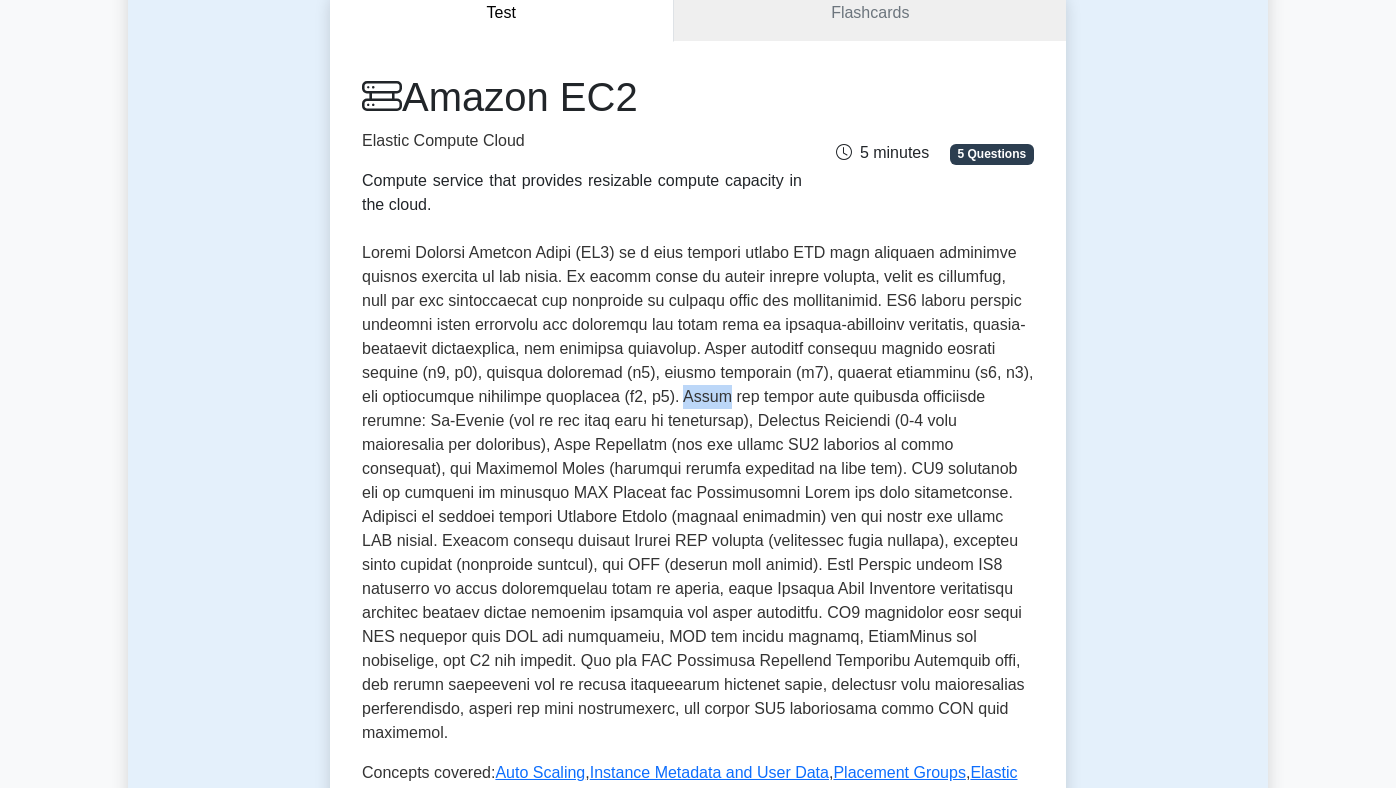 click at bounding box center (698, 493) 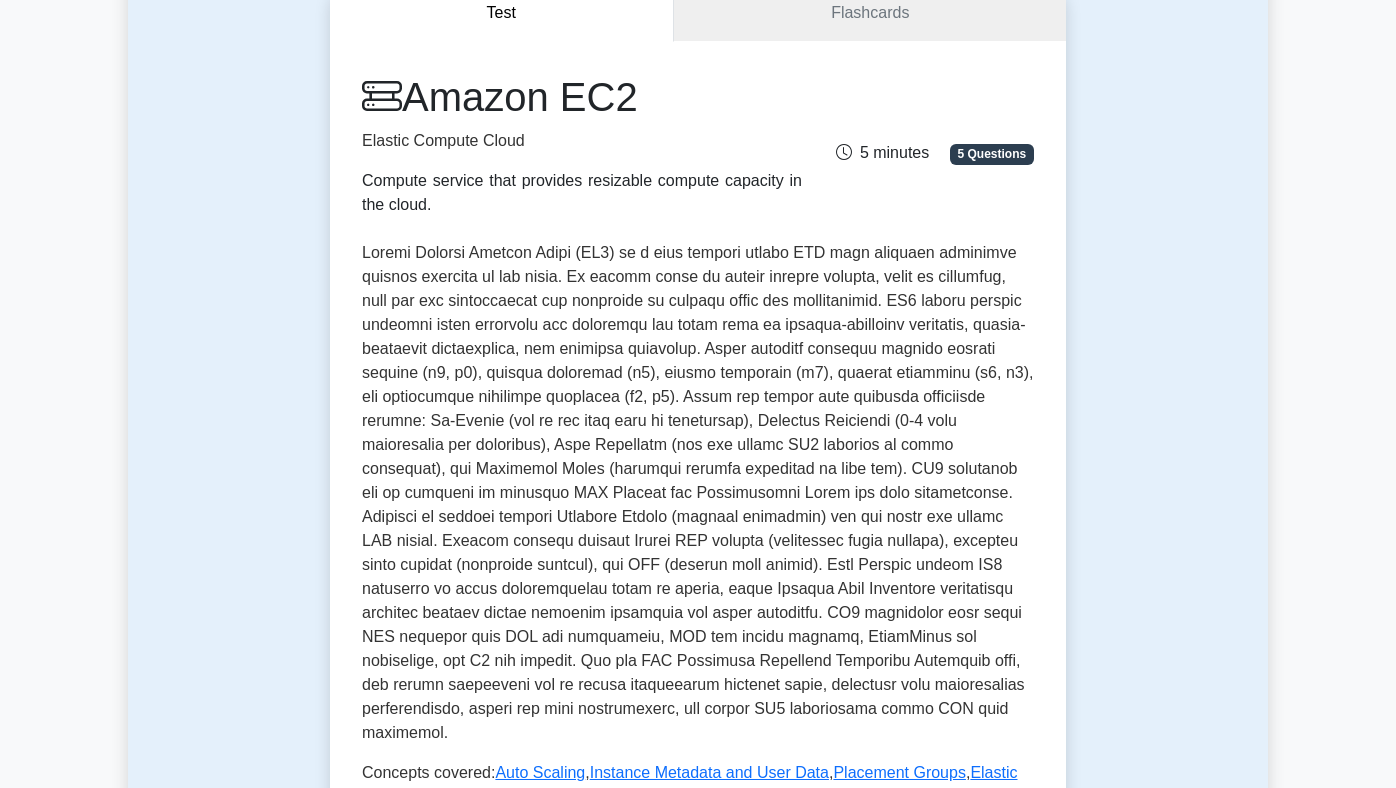 click at bounding box center [698, 493] 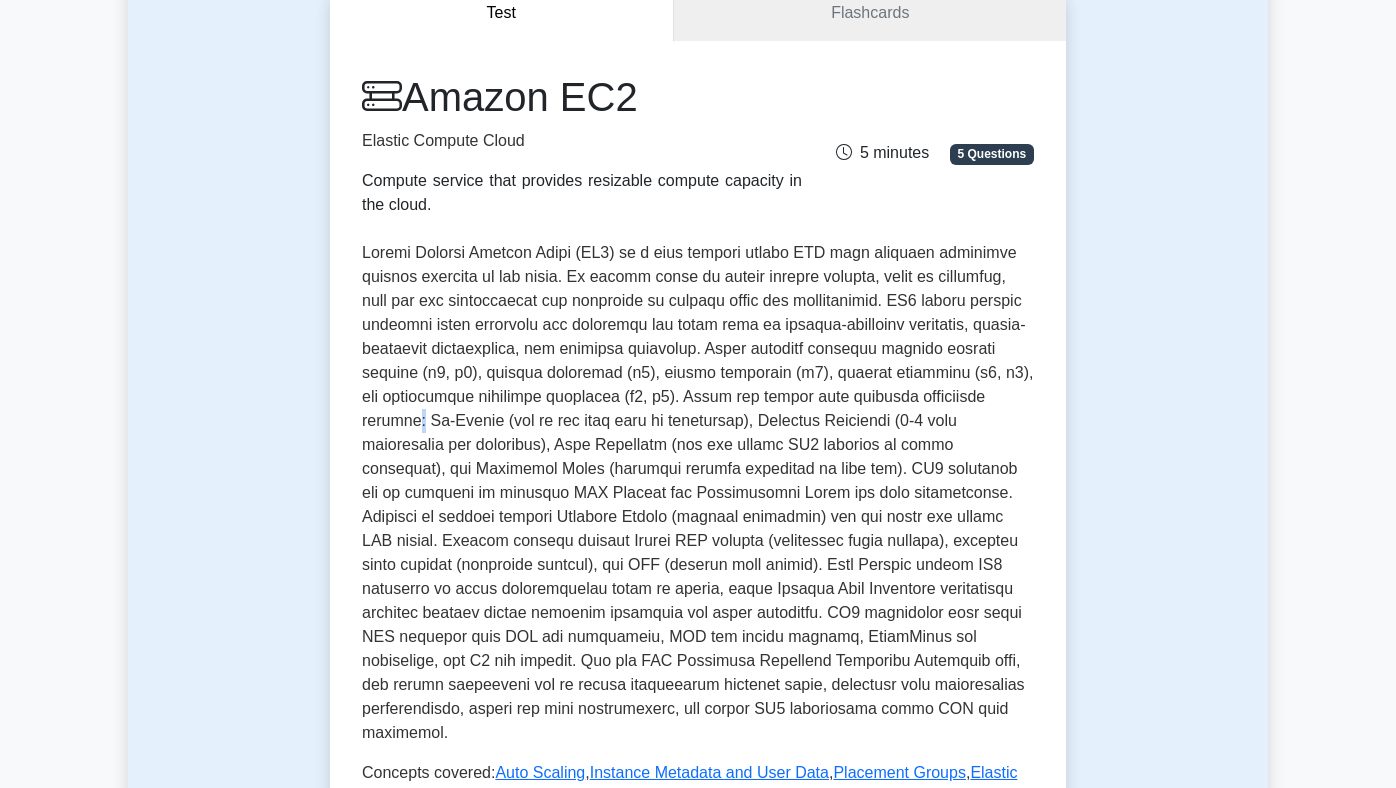 click at bounding box center (698, 493) 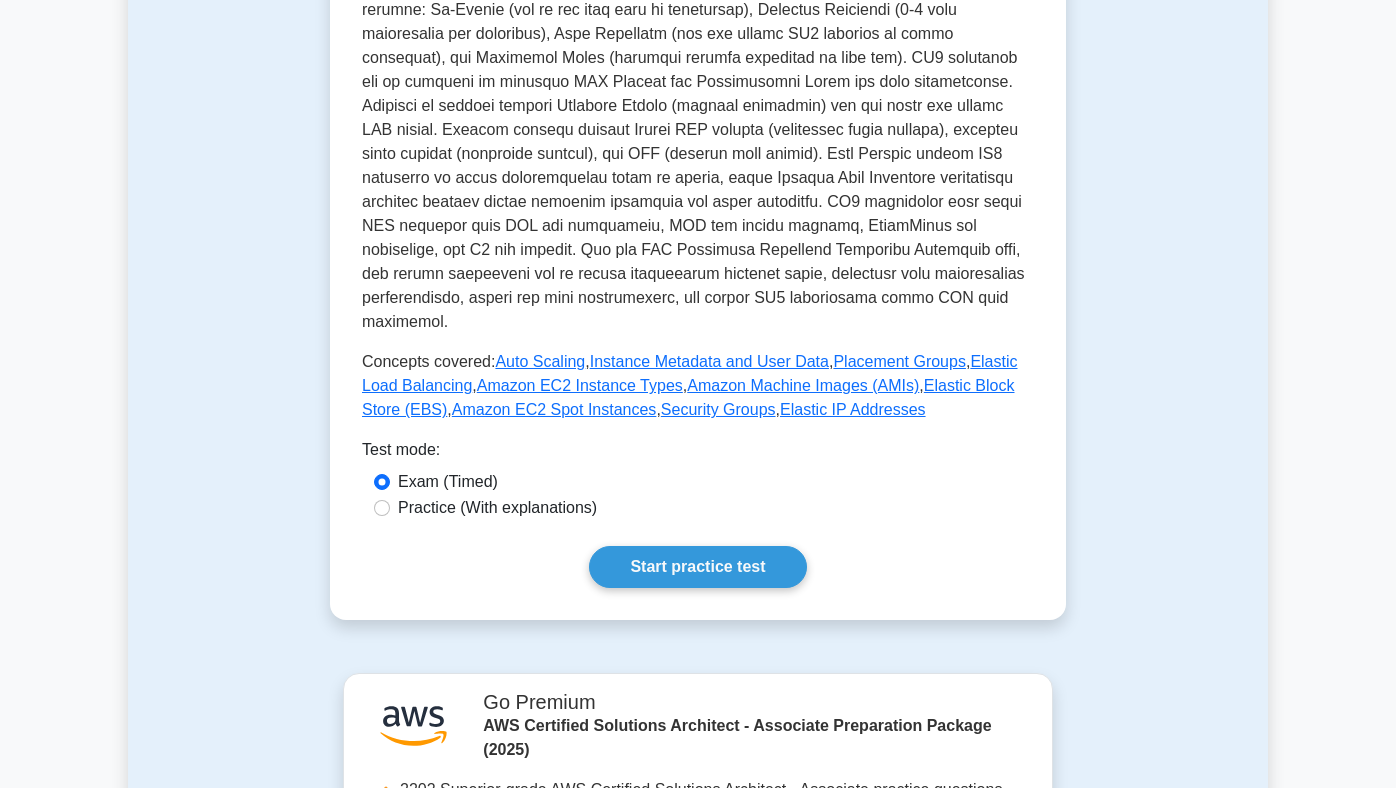 scroll, scrollTop: 628, scrollLeft: 0, axis: vertical 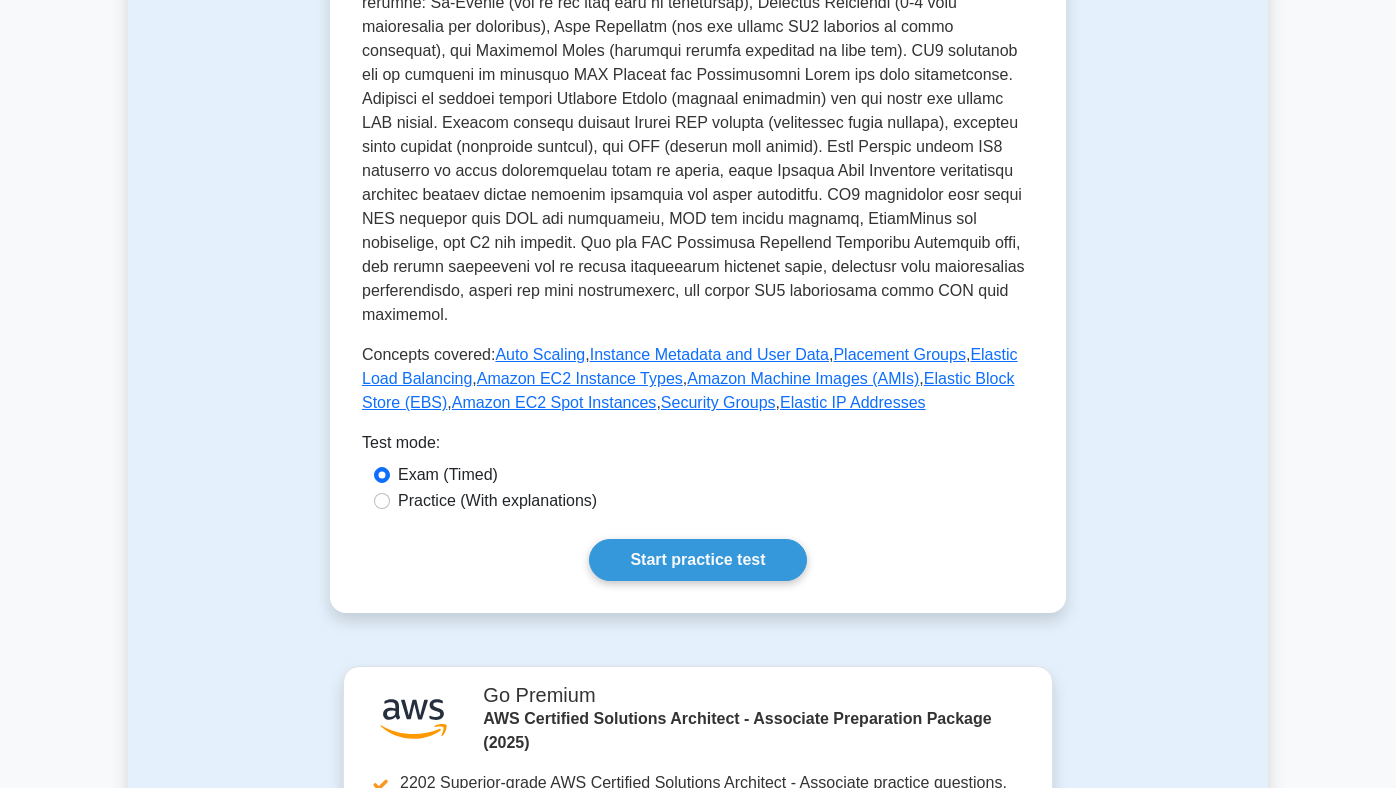 click on "Practice (With explanations)" at bounding box center (497, 501) 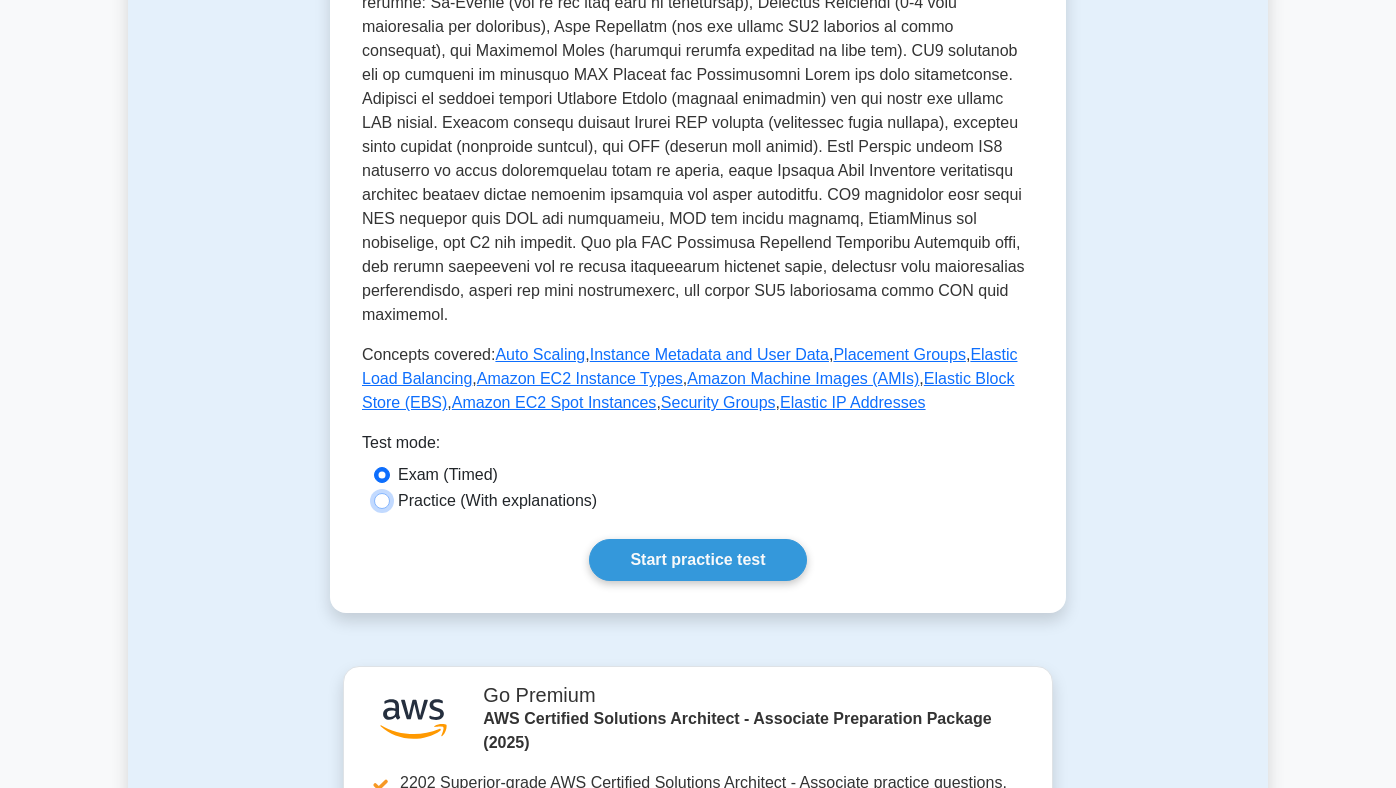 click on "Practice (With explanations)" at bounding box center (382, 501) 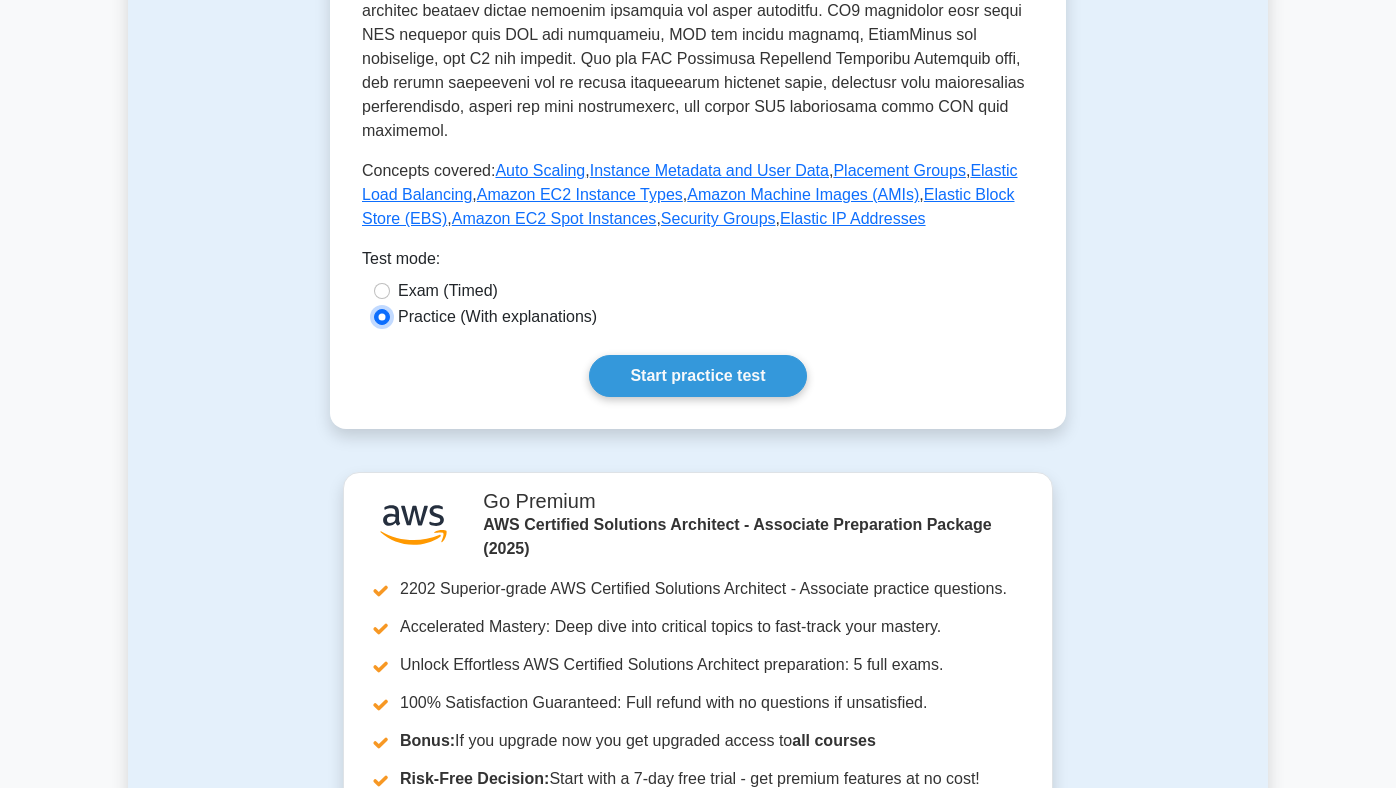 scroll, scrollTop: 810, scrollLeft: 0, axis: vertical 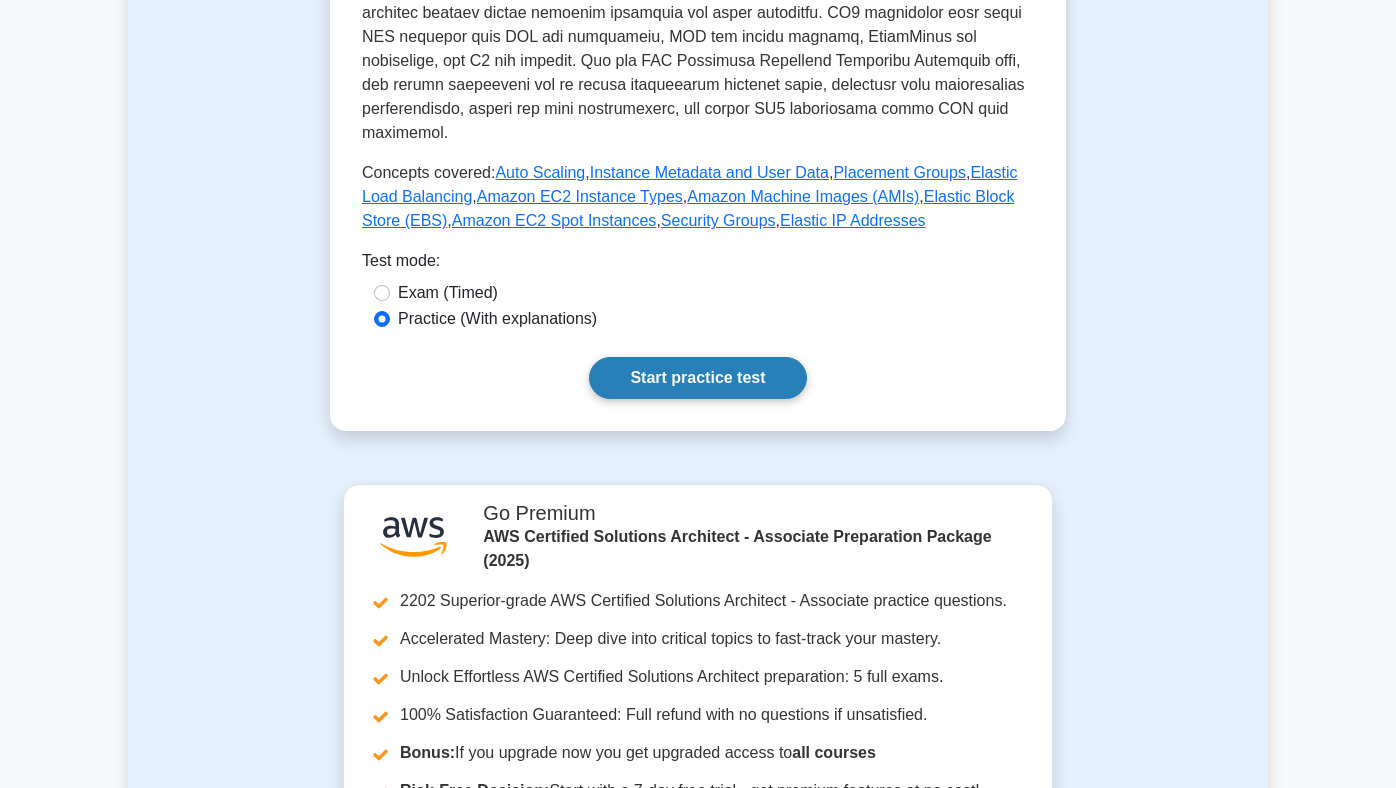 click on "Start practice test" at bounding box center (697, 378) 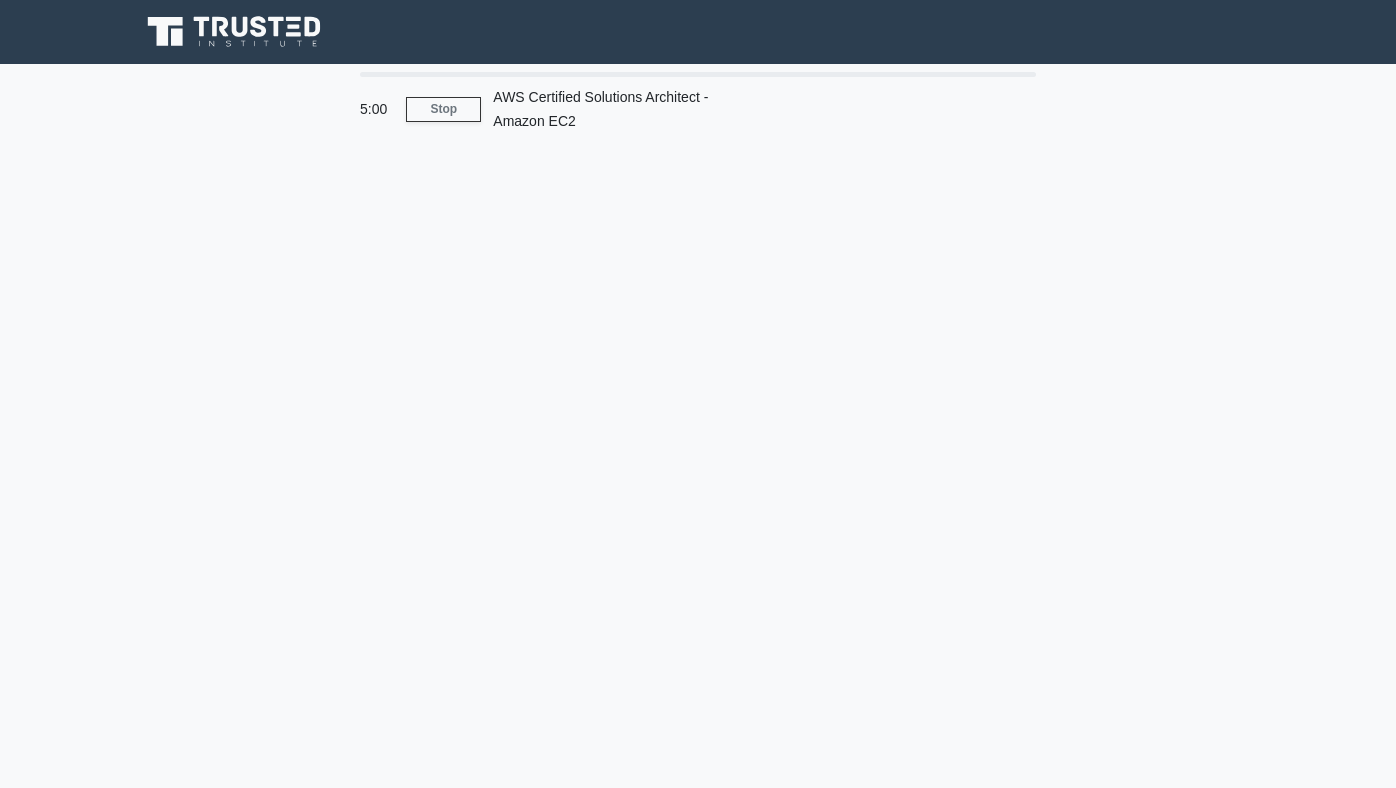 scroll, scrollTop: 0, scrollLeft: 0, axis: both 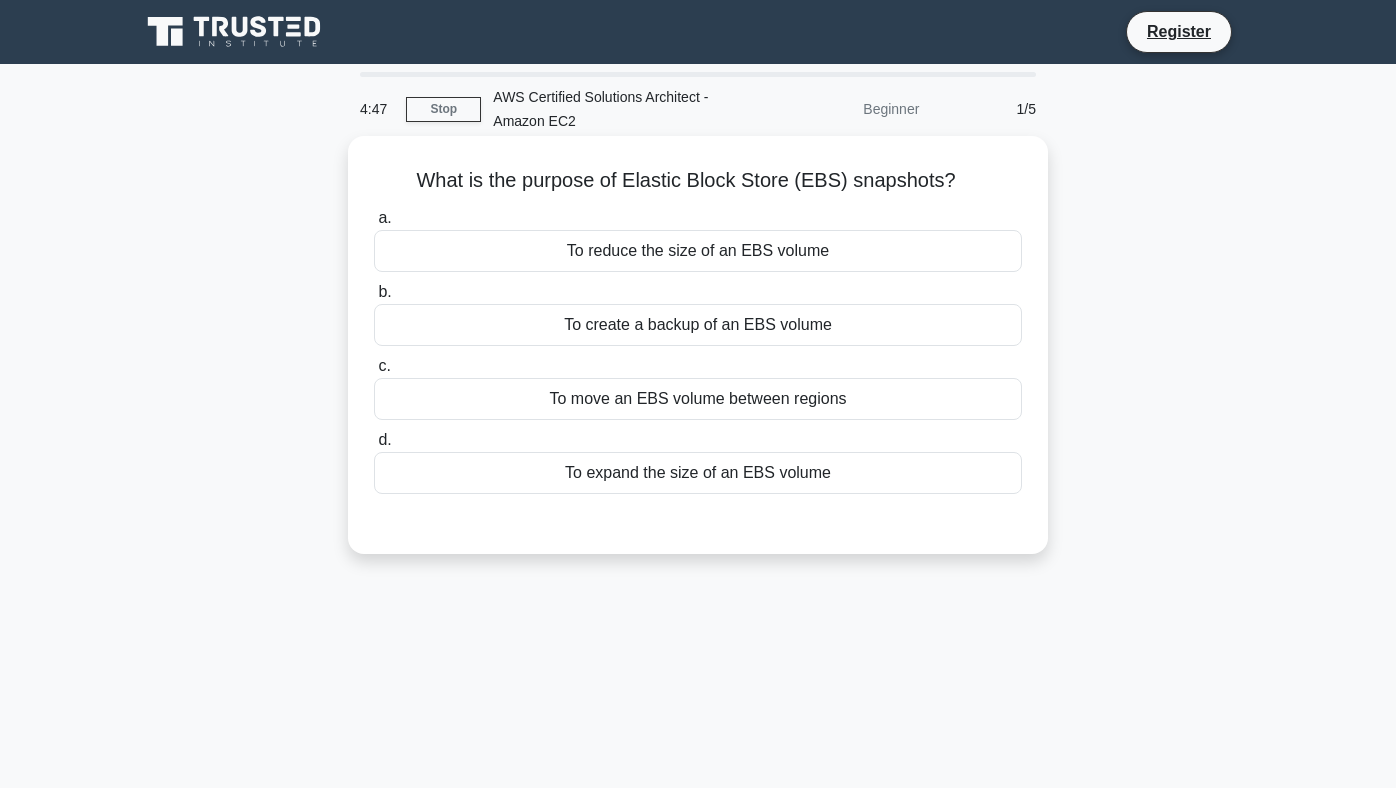 click on "To move an EBS volume between regions" at bounding box center (698, 399) 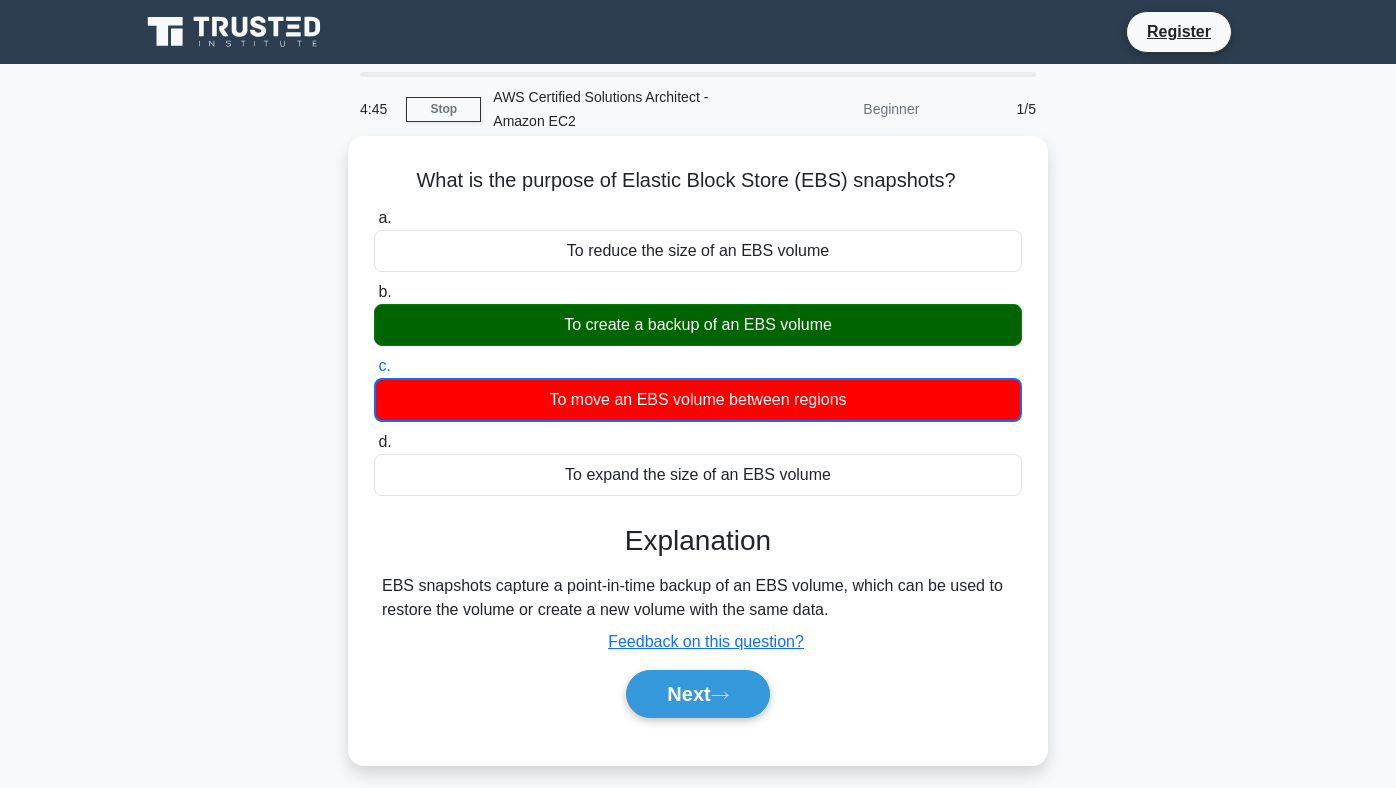 click on "To create a backup of an EBS volume" at bounding box center (698, 325) 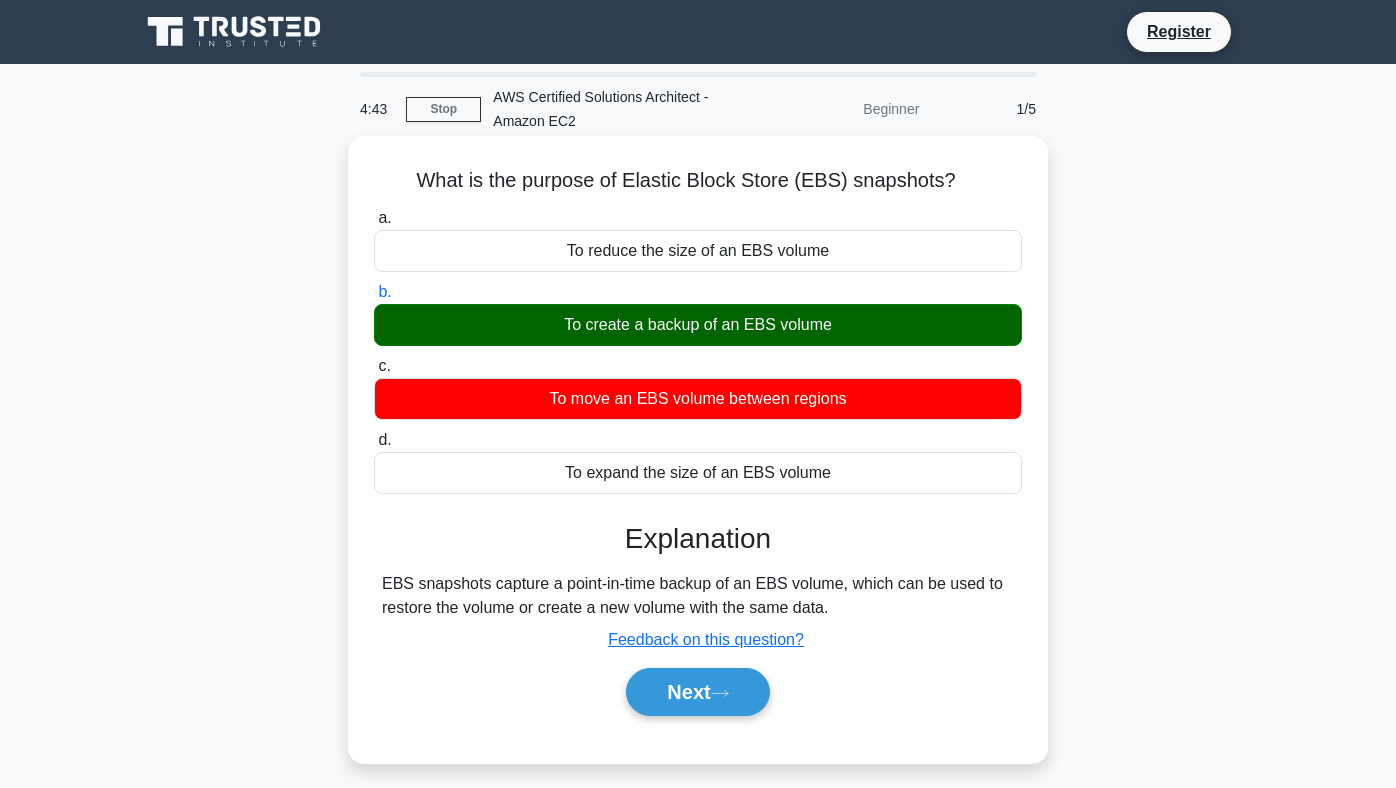 click on "To create a backup of an EBS volume" at bounding box center (698, 325) 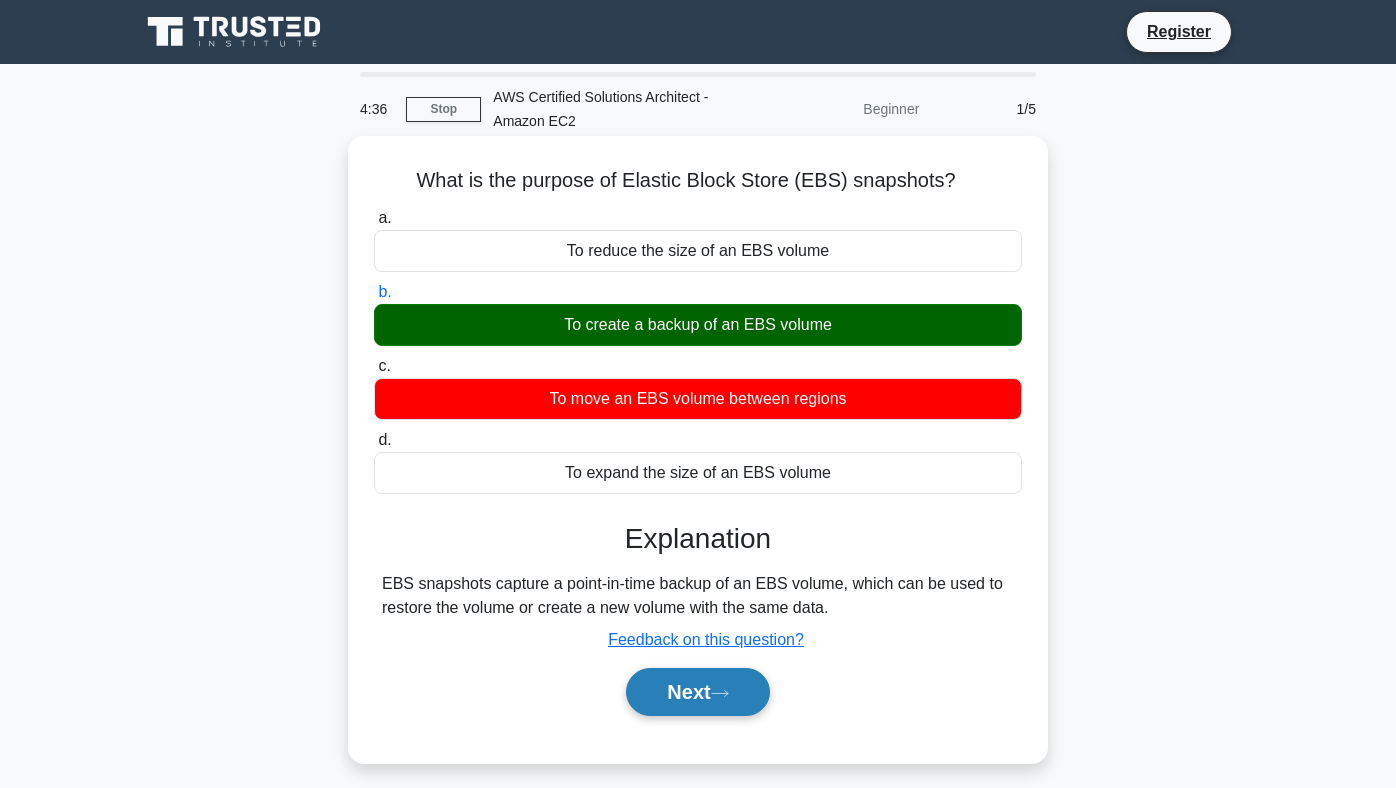 click on "Next" at bounding box center [697, 692] 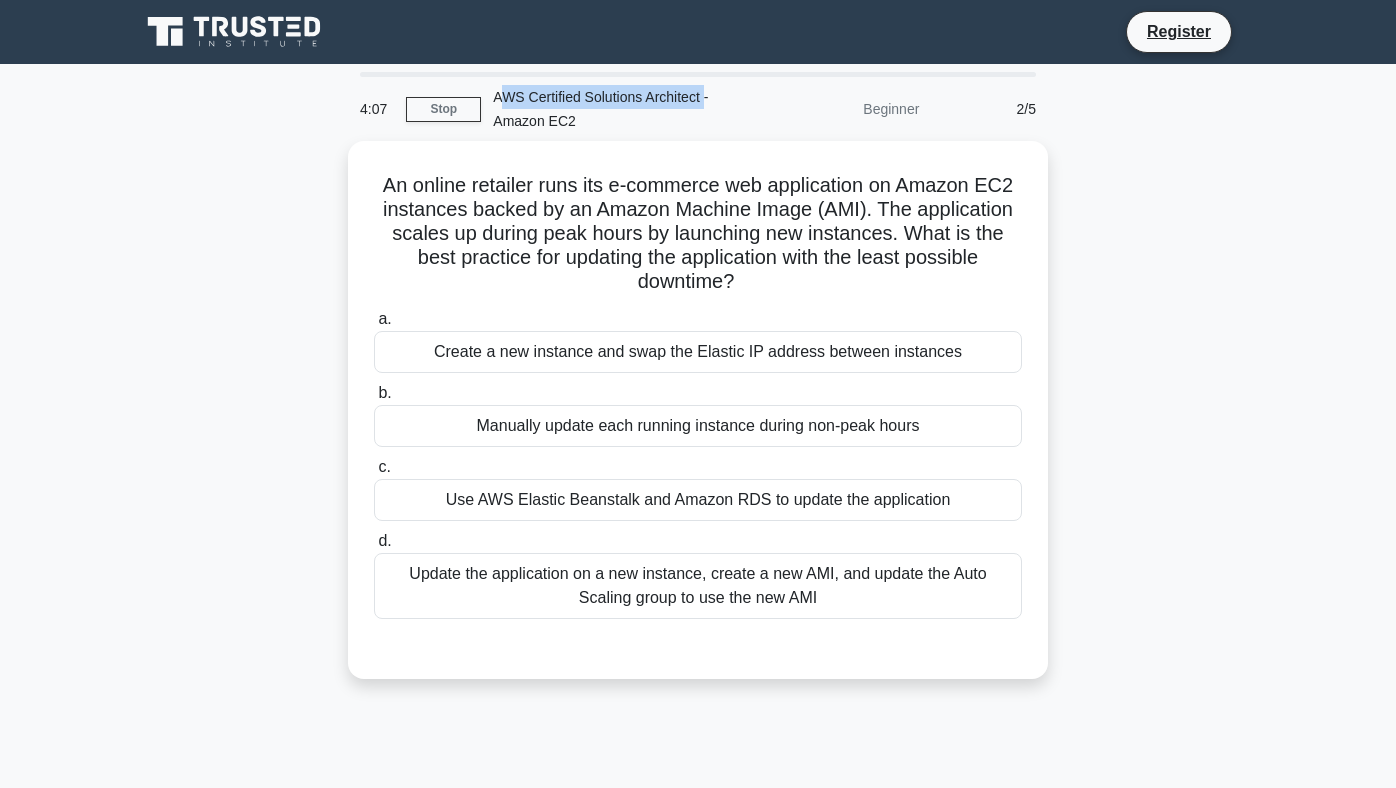 drag, startPoint x: 499, startPoint y: 93, endPoint x: 700, endPoint y: 94, distance: 201.00249 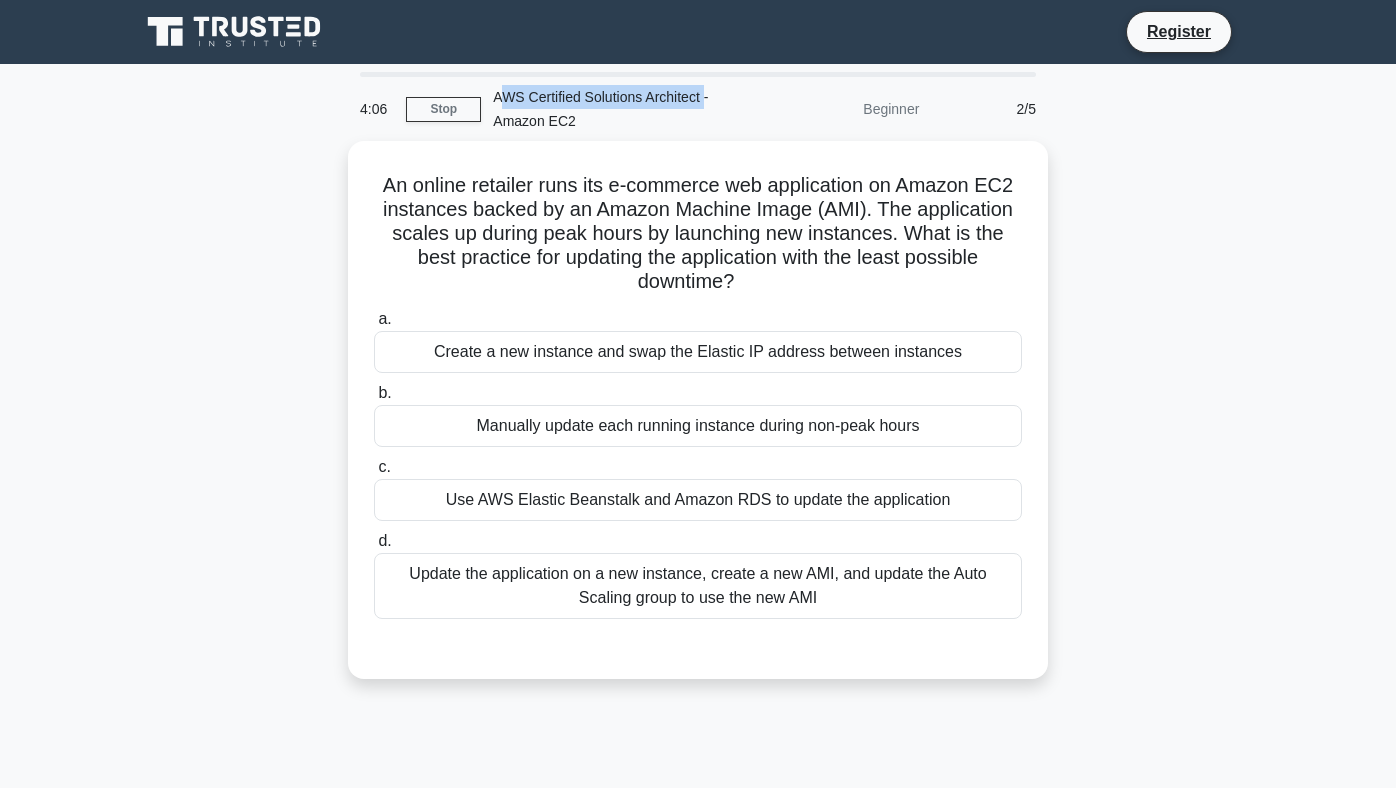 click on "AWS Certified Solutions Architect  - Amazon EC2" at bounding box center [618, 109] 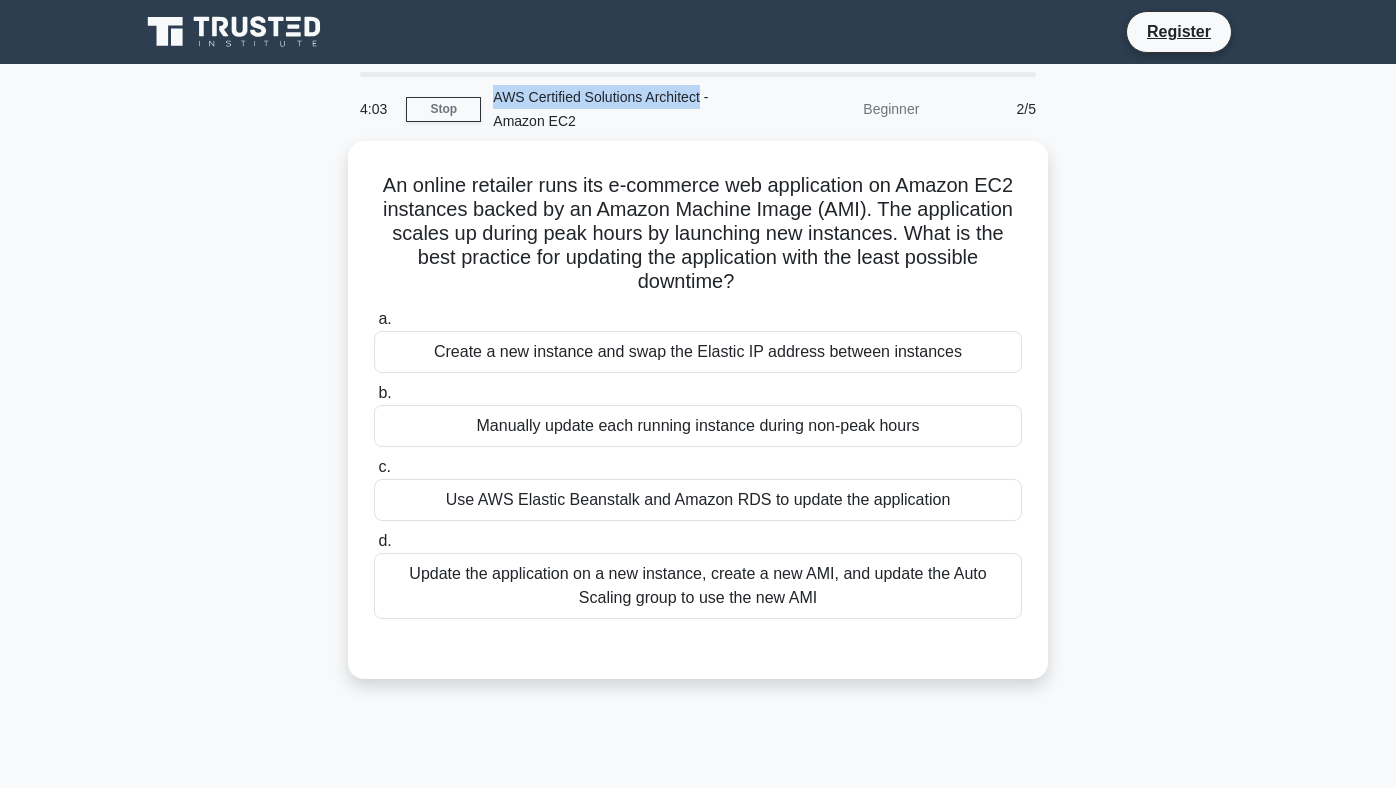 drag, startPoint x: 494, startPoint y: 98, endPoint x: 695, endPoint y: 94, distance: 201.0398 